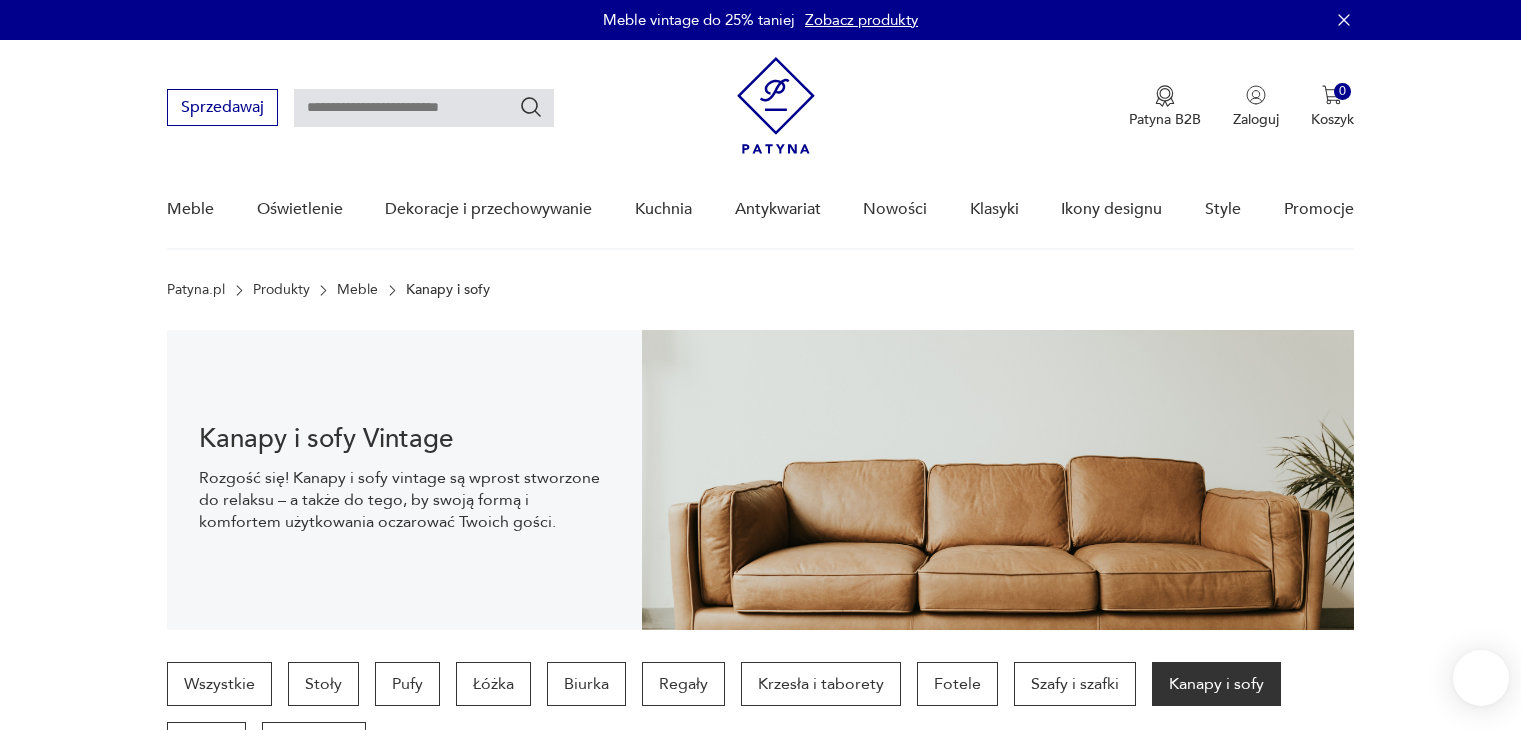 scroll, scrollTop: 29, scrollLeft: 0, axis: vertical 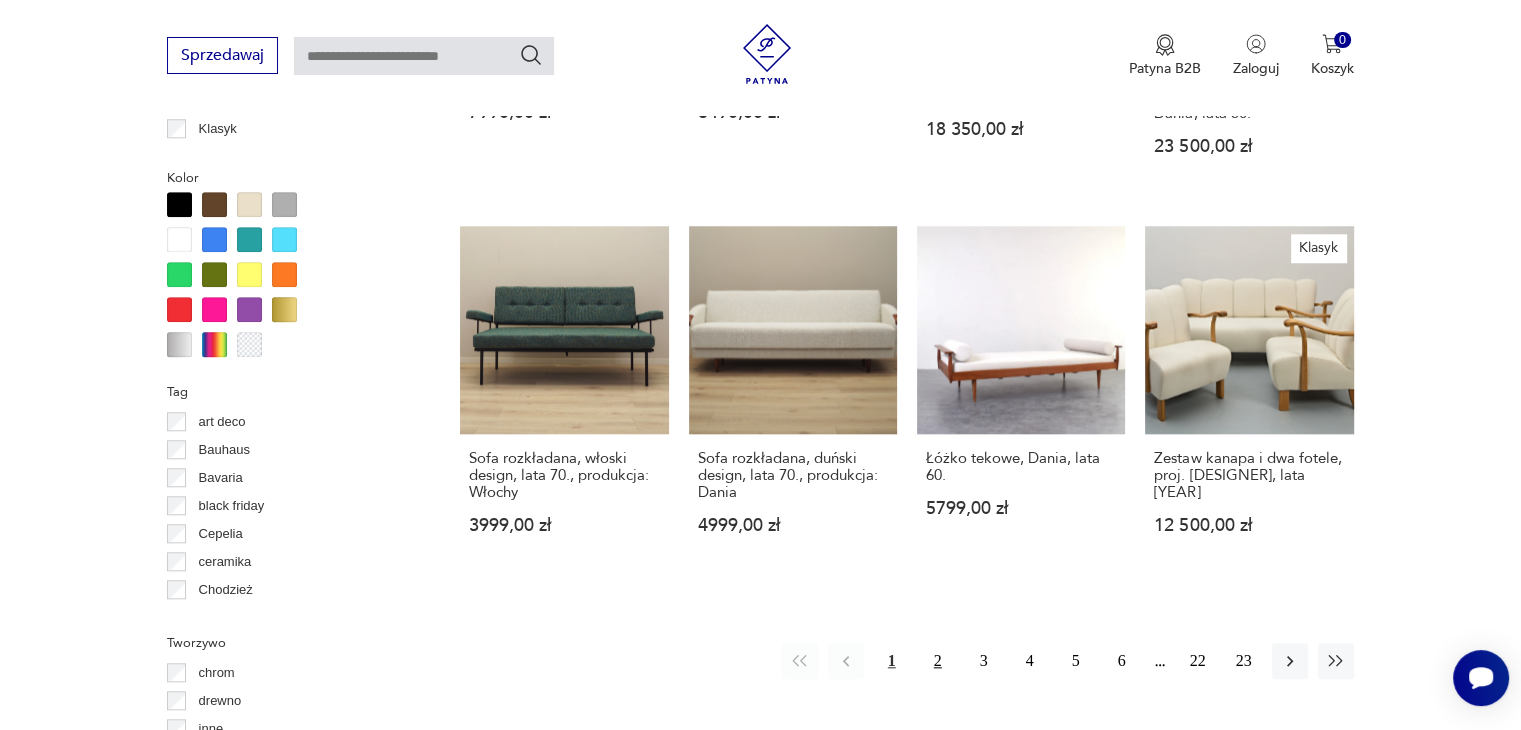 click on "2" at bounding box center [938, 661] 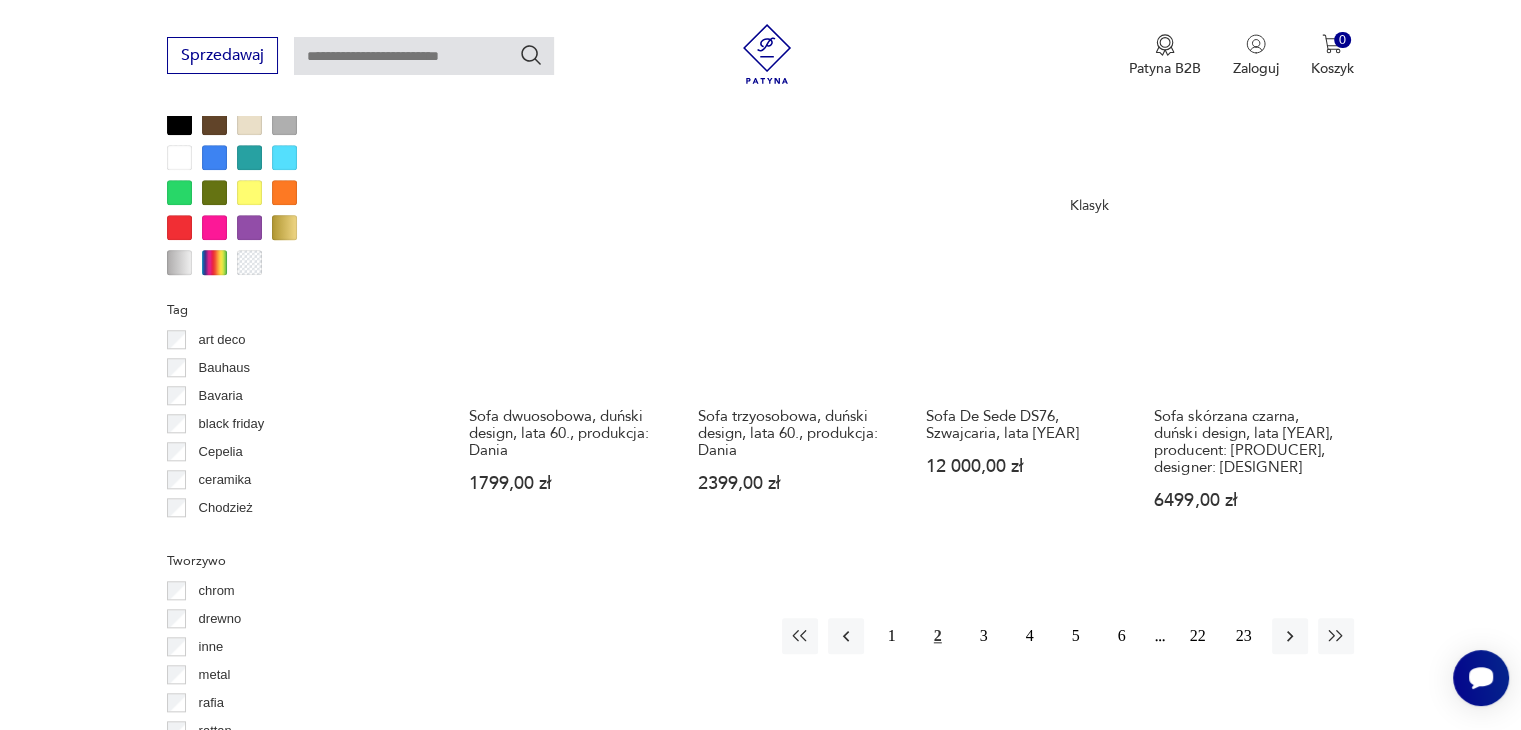 scroll, scrollTop: 2030, scrollLeft: 0, axis: vertical 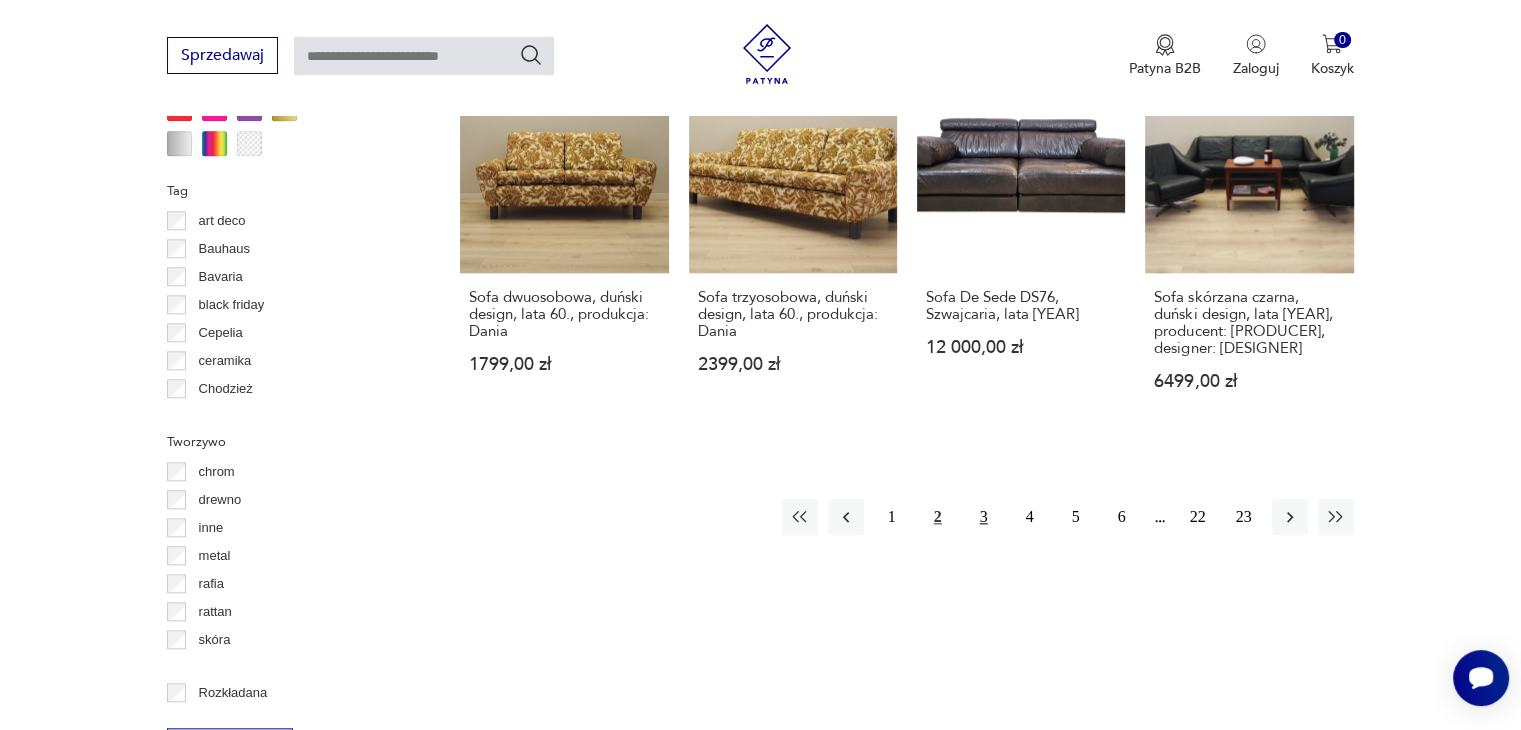 click on "3" at bounding box center (984, 517) 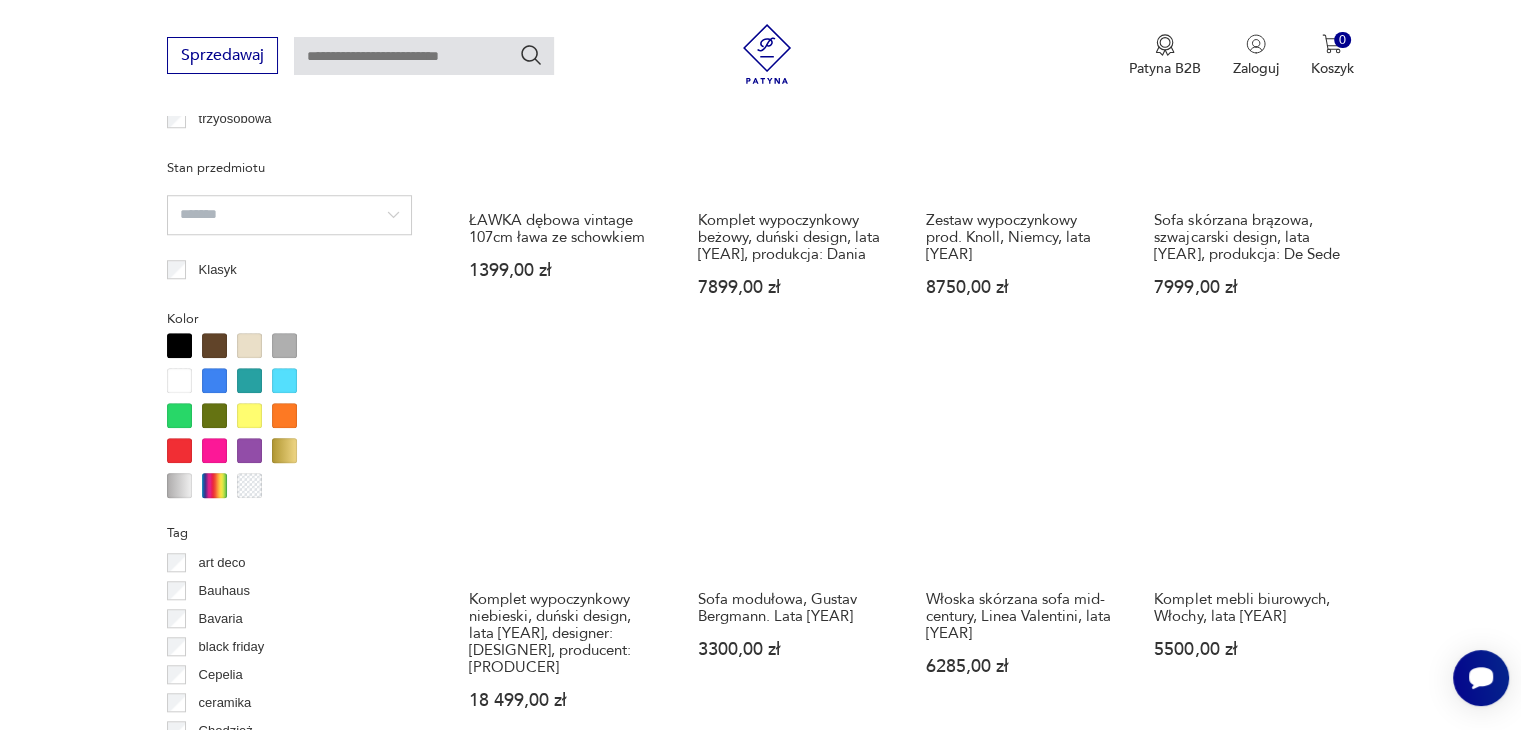 scroll, scrollTop: 1730, scrollLeft: 0, axis: vertical 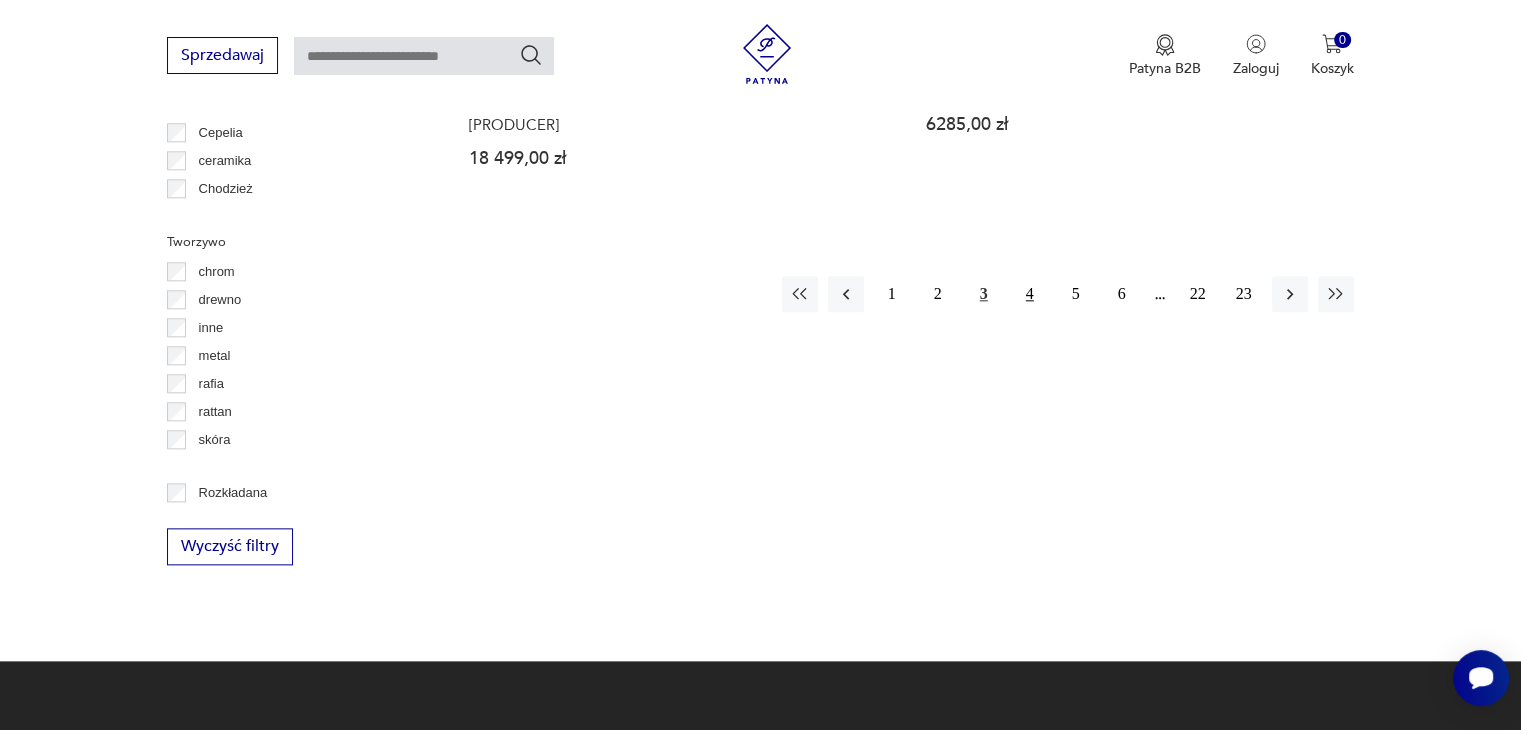 click on "4" at bounding box center [1030, 294] 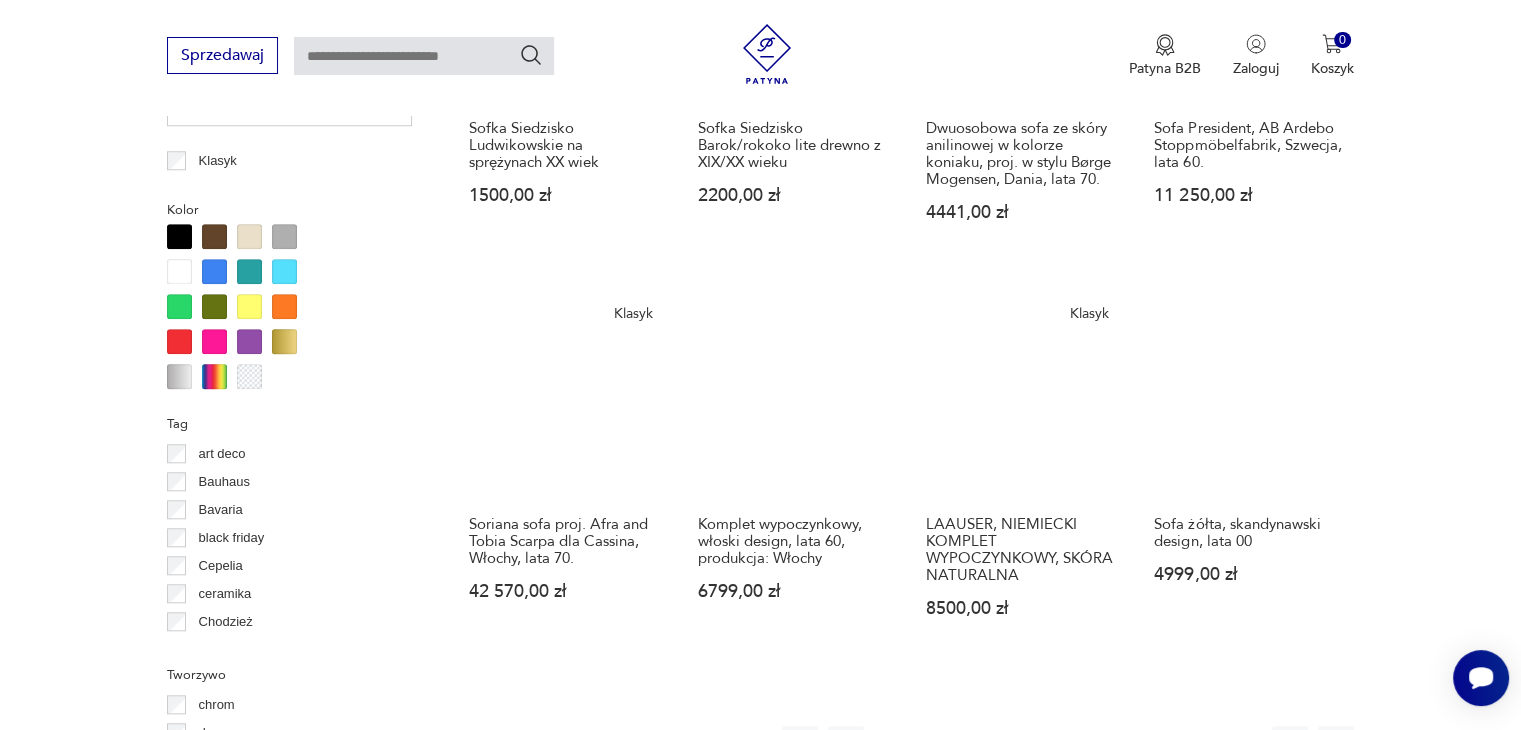 scroll, scrollTop: 1930, scrollLeft: 0, axis: vertical 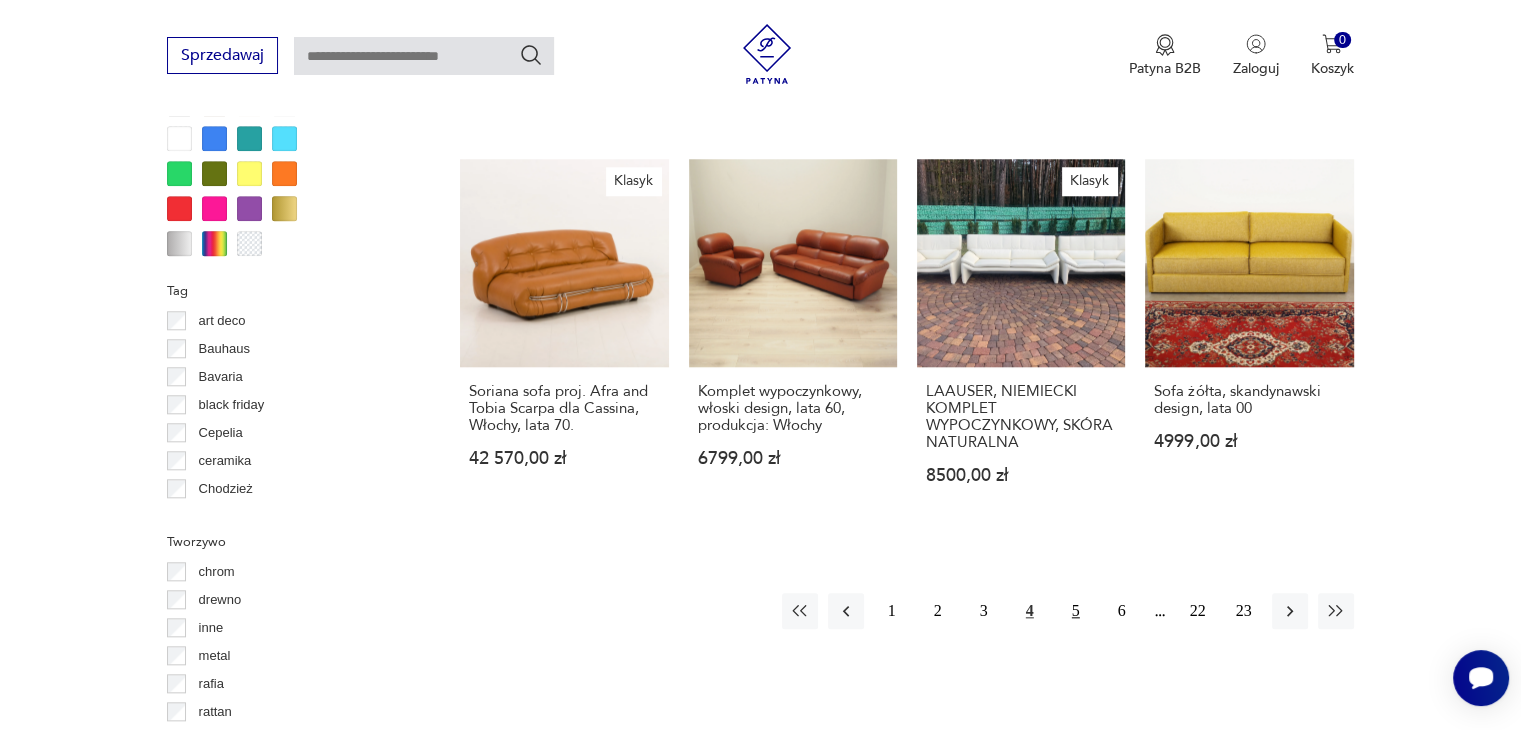 click on "5" at bounding box center [1076, 611] 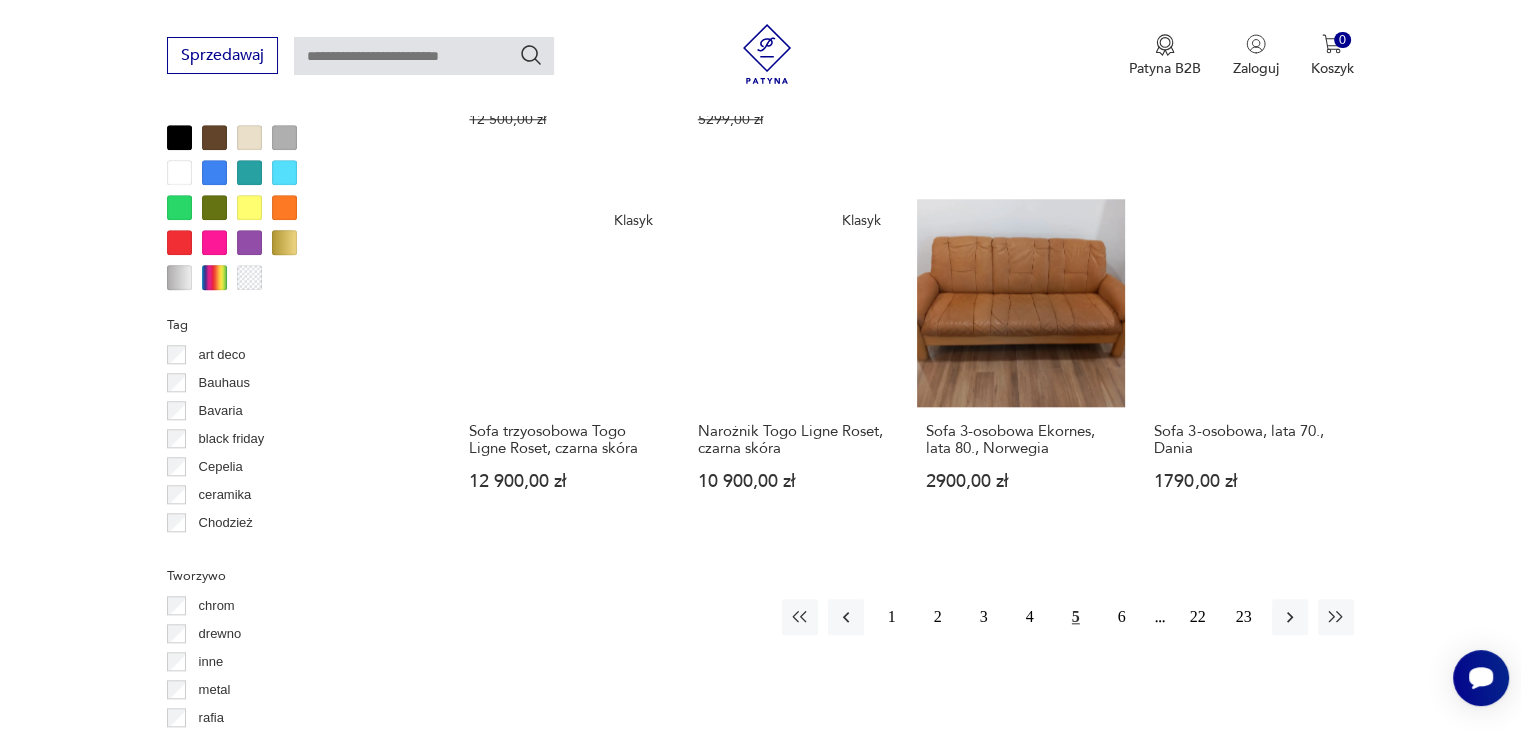 scroll, scrollTop: 1930, scrollLeft: 0, axis: vertical 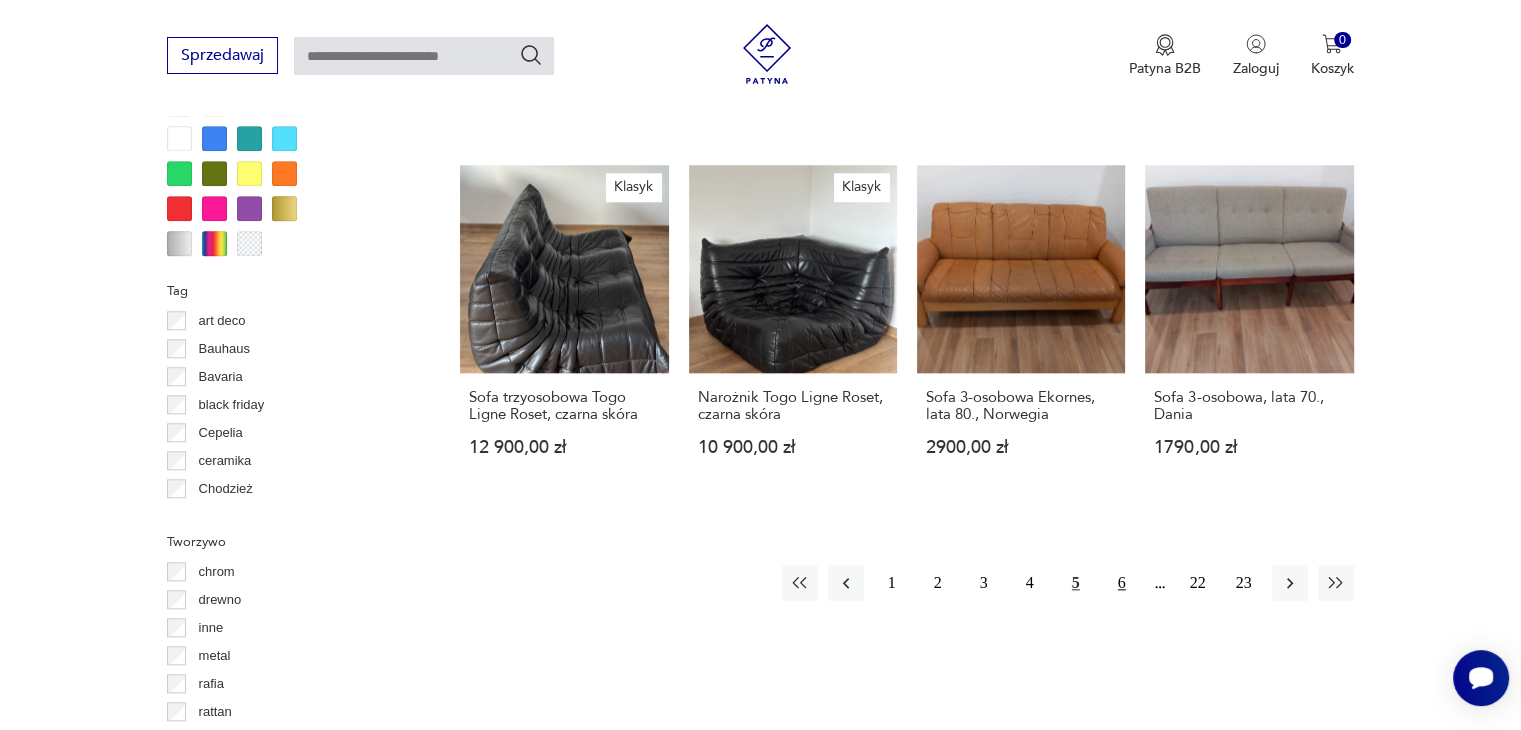 click on "6" at bounding box center (1122, 583) 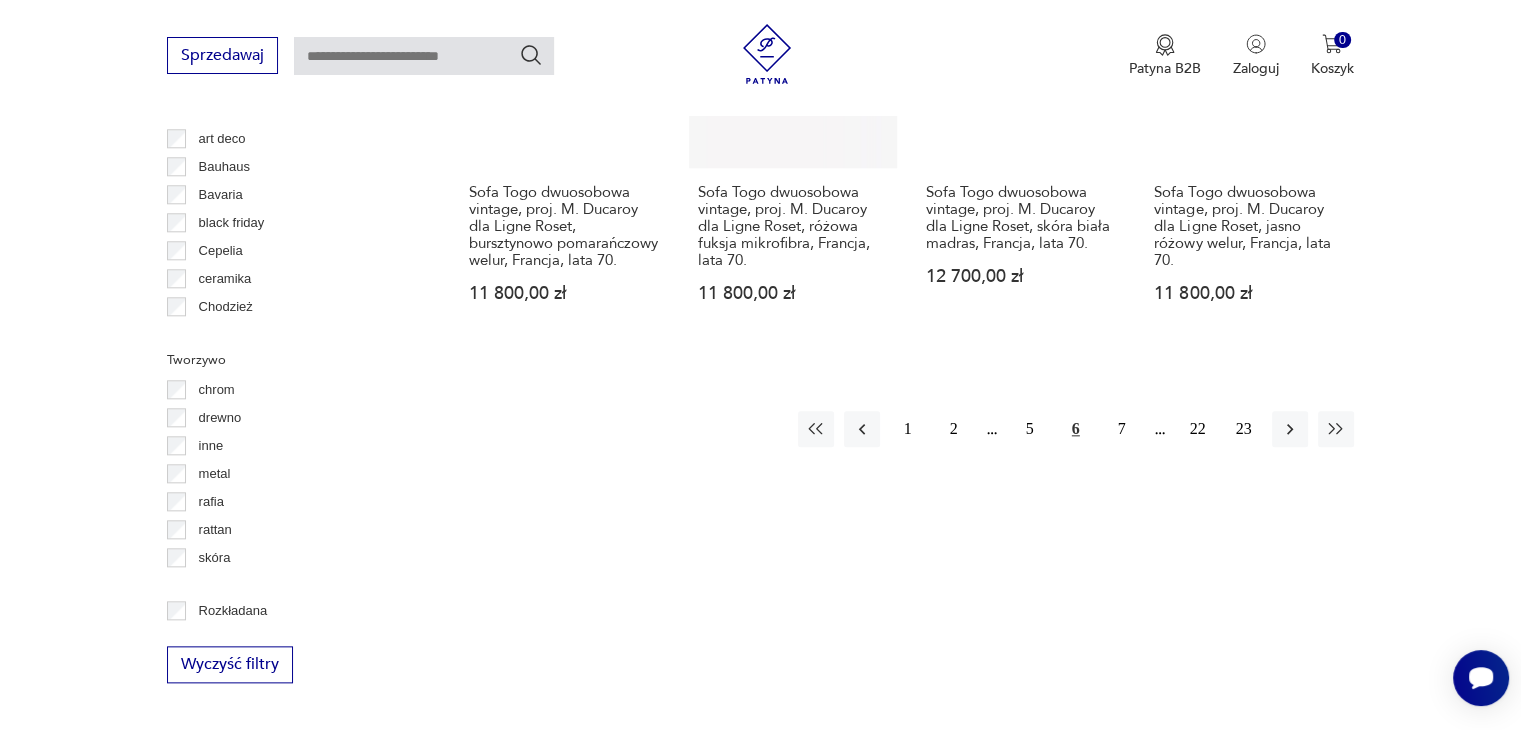 scroll, scrollTop: 2230, scrollLeft: 0, axis: vertical 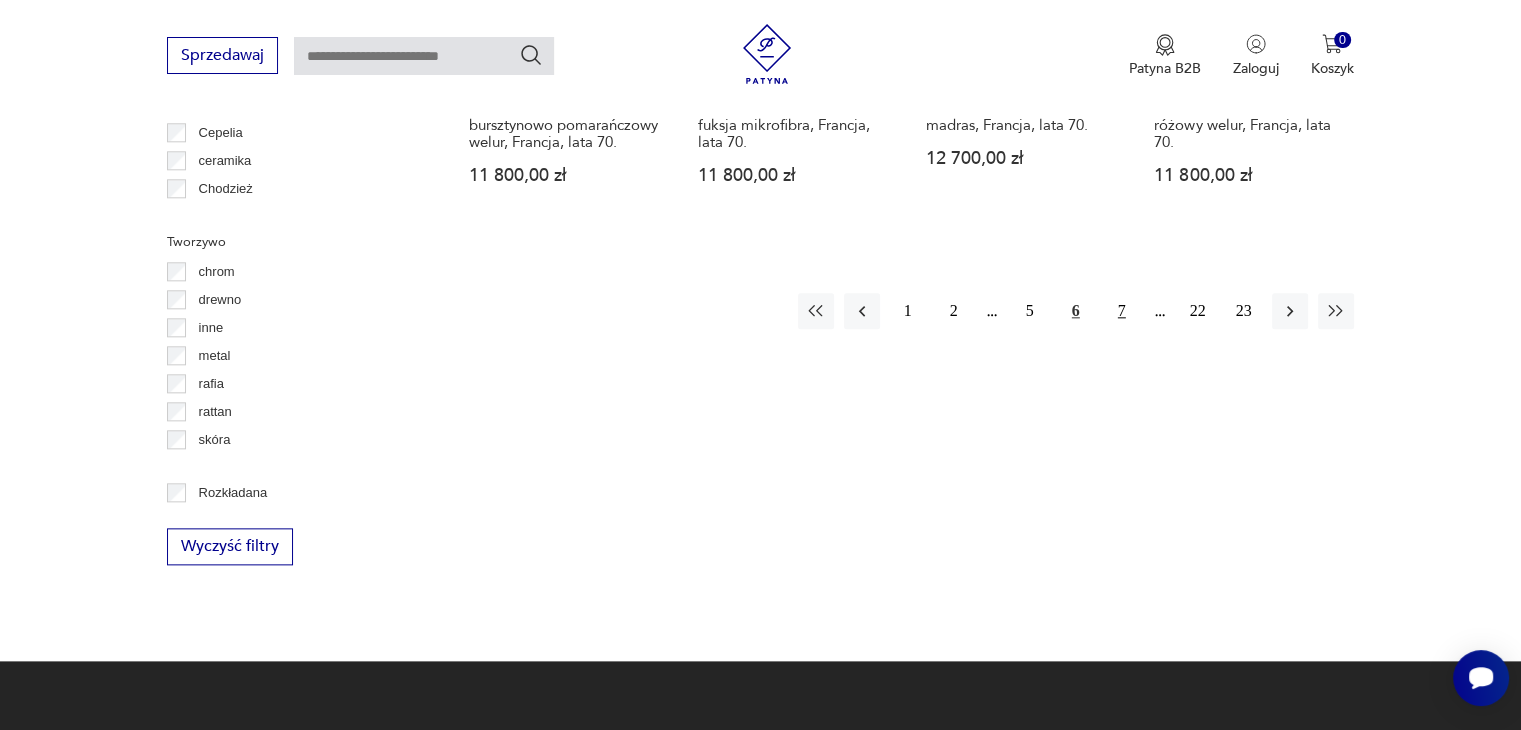 click on "7" at bounding box center (1122, 311) 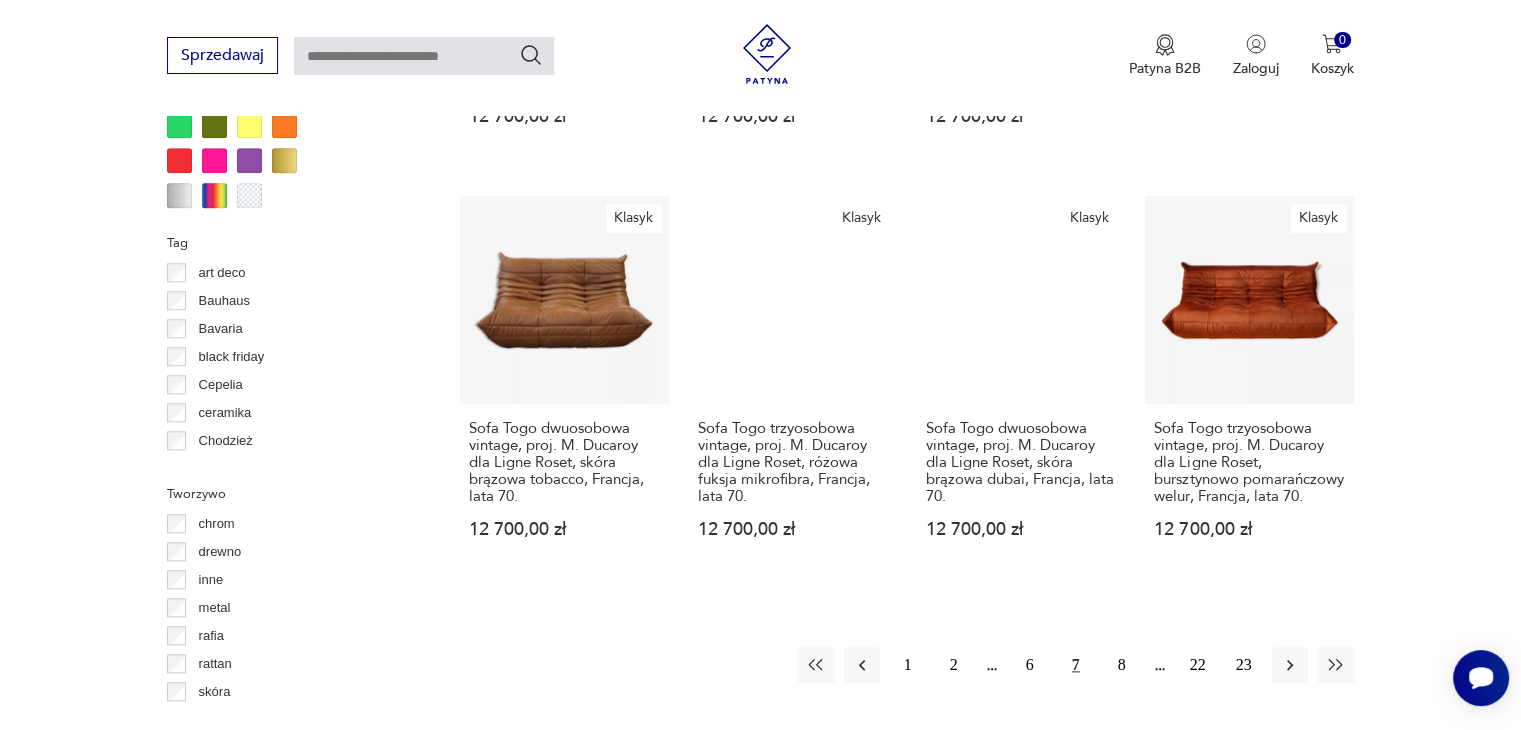 scroll, scrollTop: 2230, scrollLeft: 0, axis: vertical 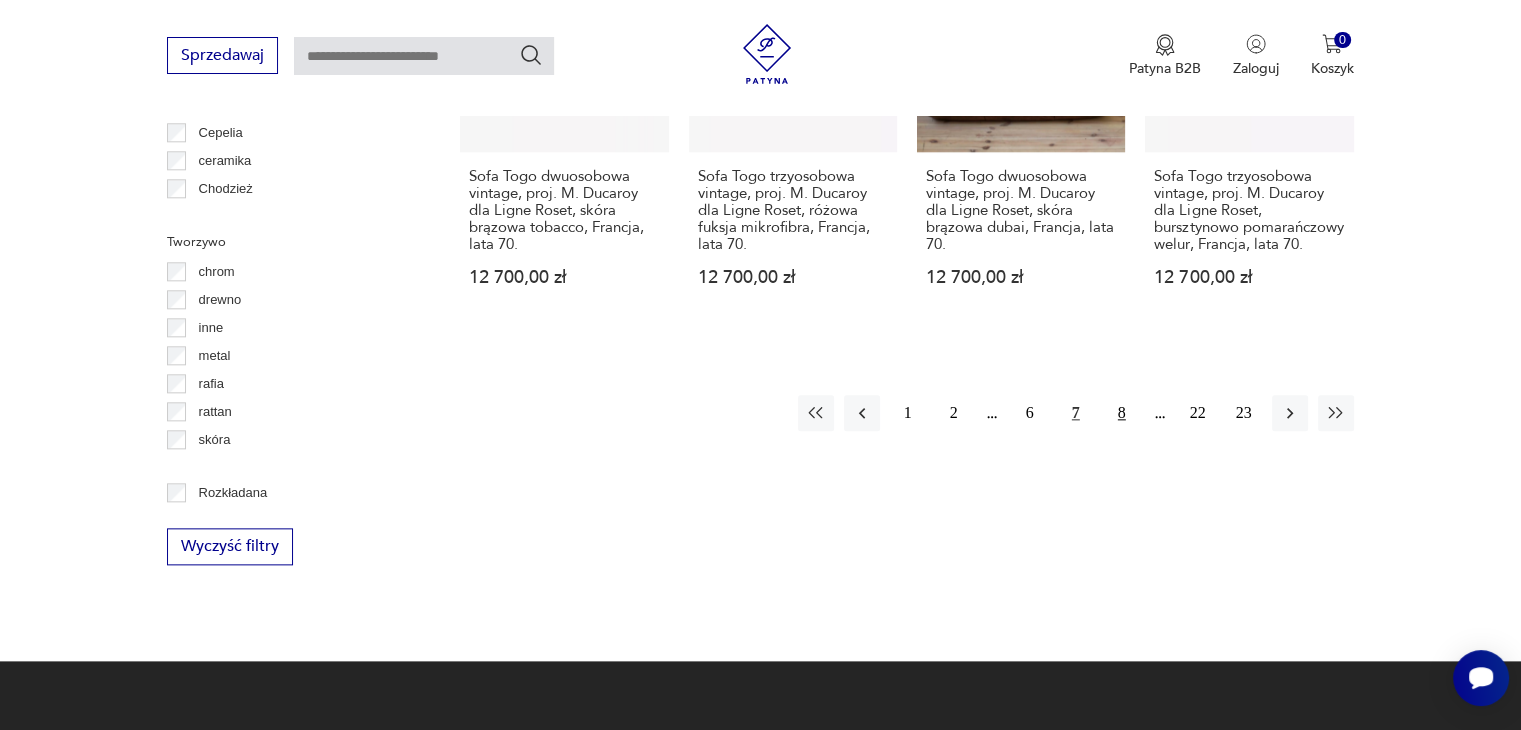 click on "8" at bounding box center [1122, 413] 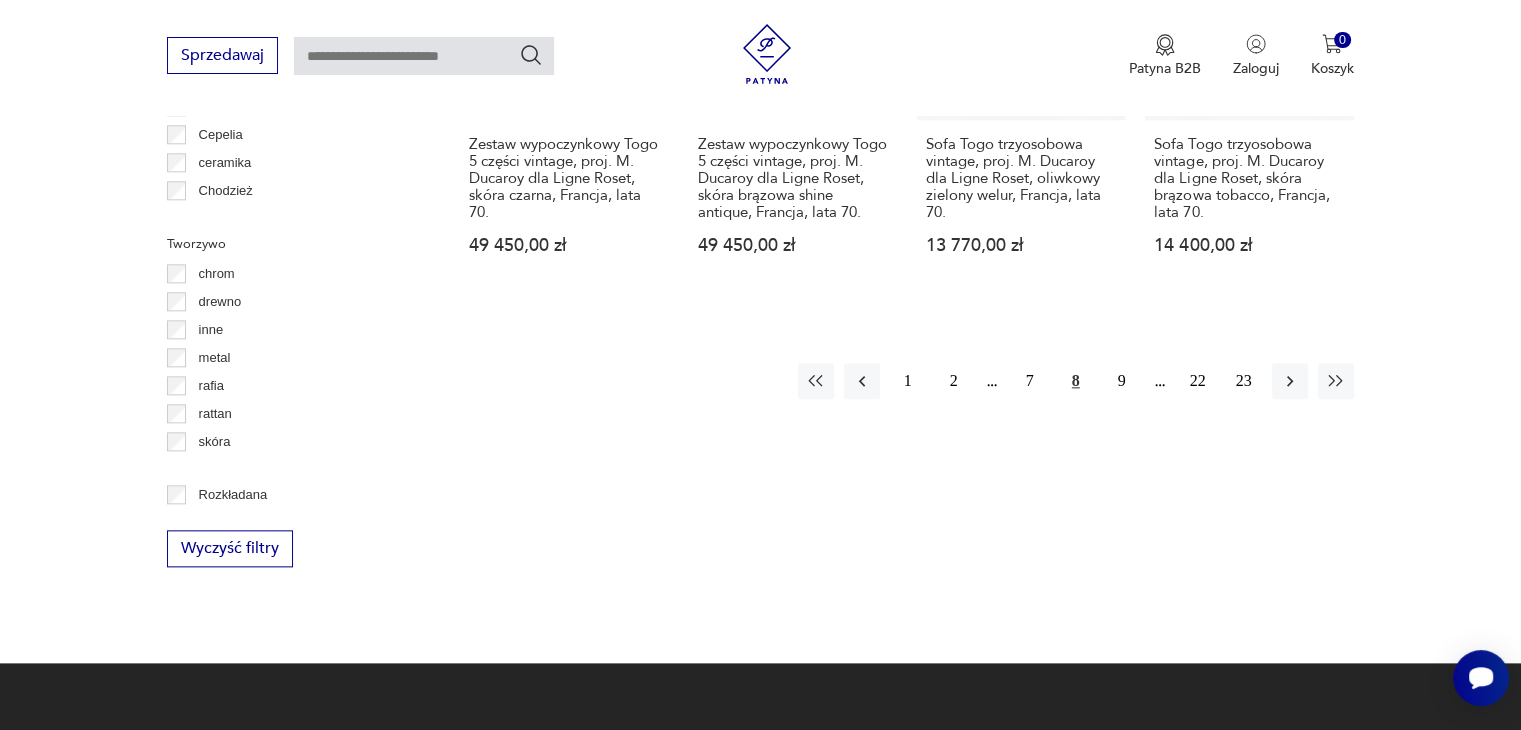 scroll, scrollTop: 2330, scrollLeft: 0, axis: vertical 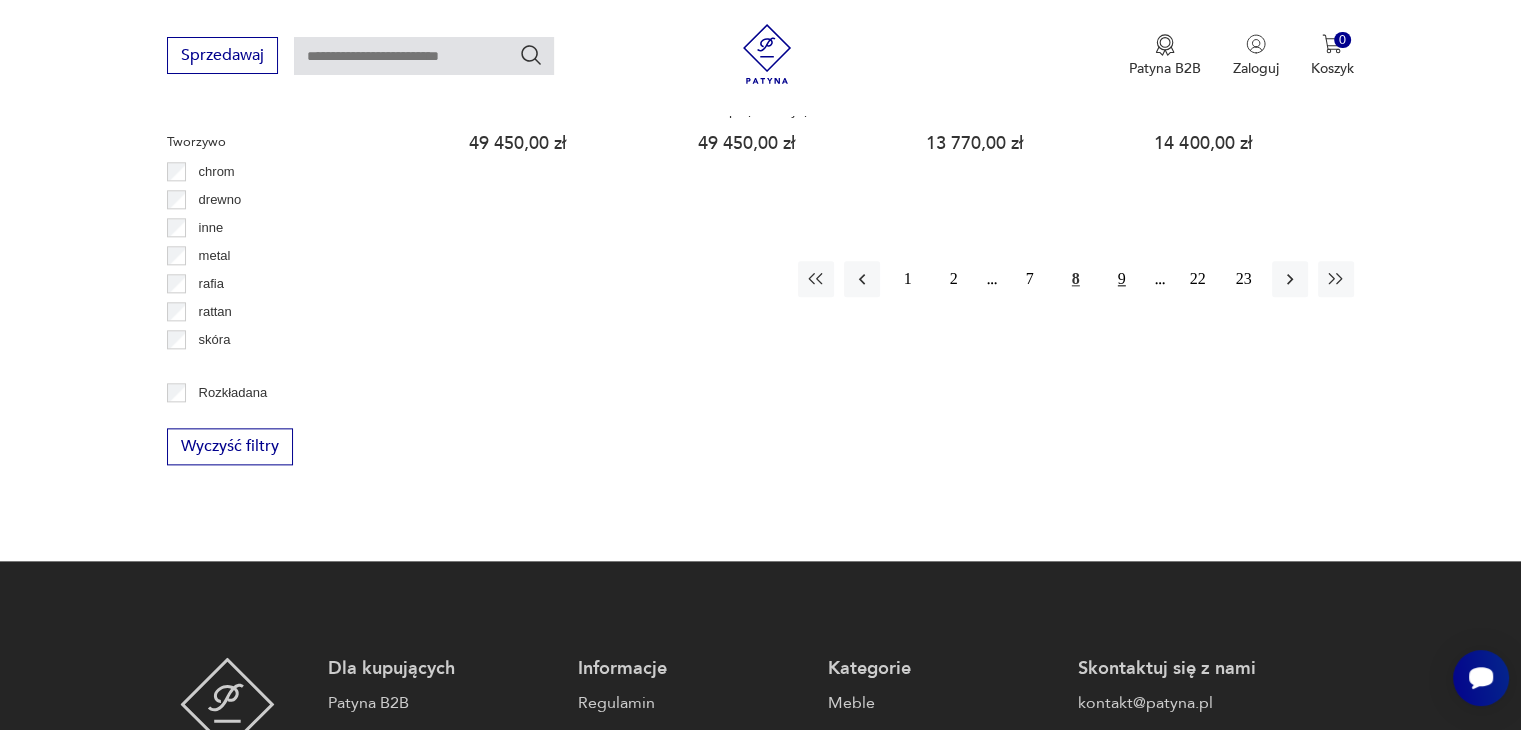 click on "9" at bounding box center [1122, 279] 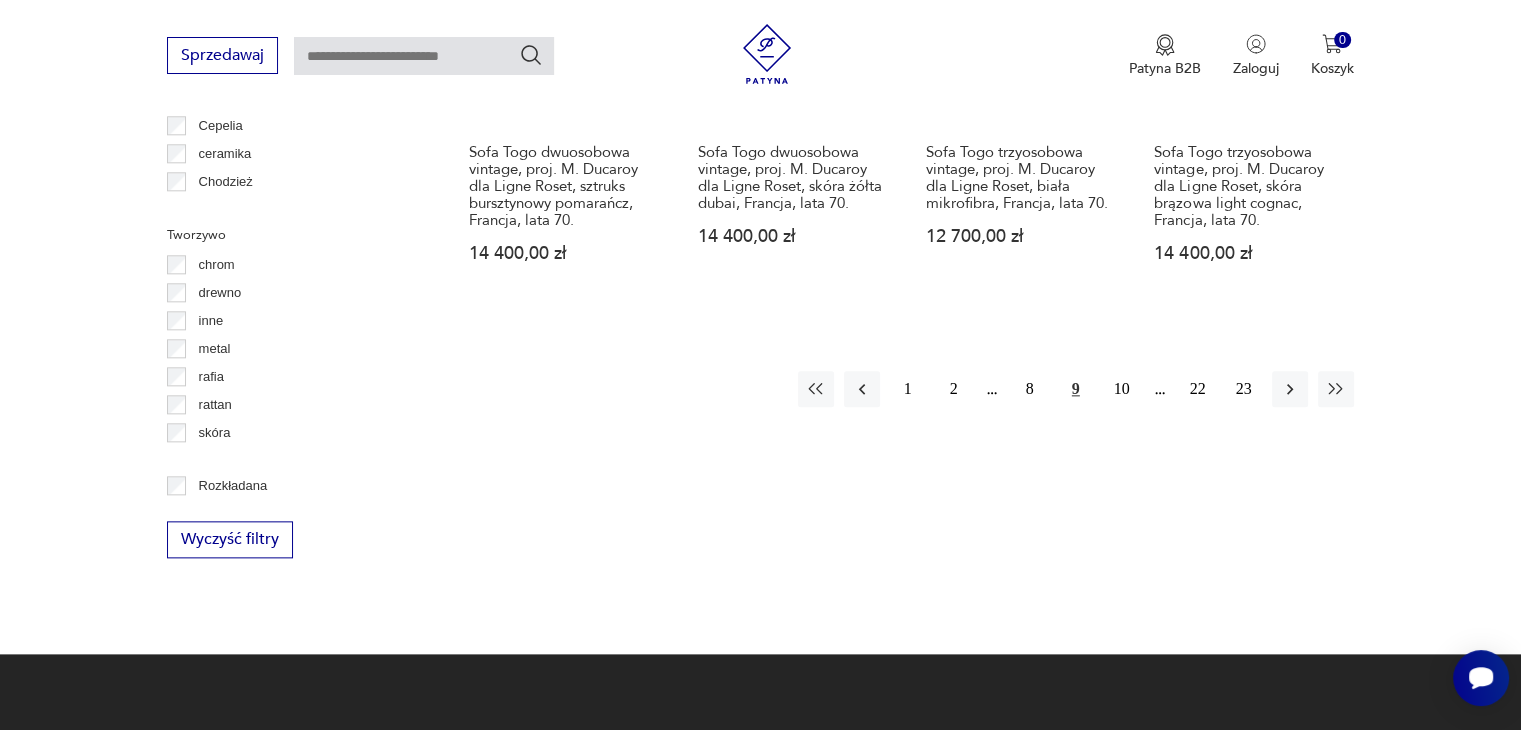 scroll, scrollTop: 2430, scrollLeft: 0, axis: vertical 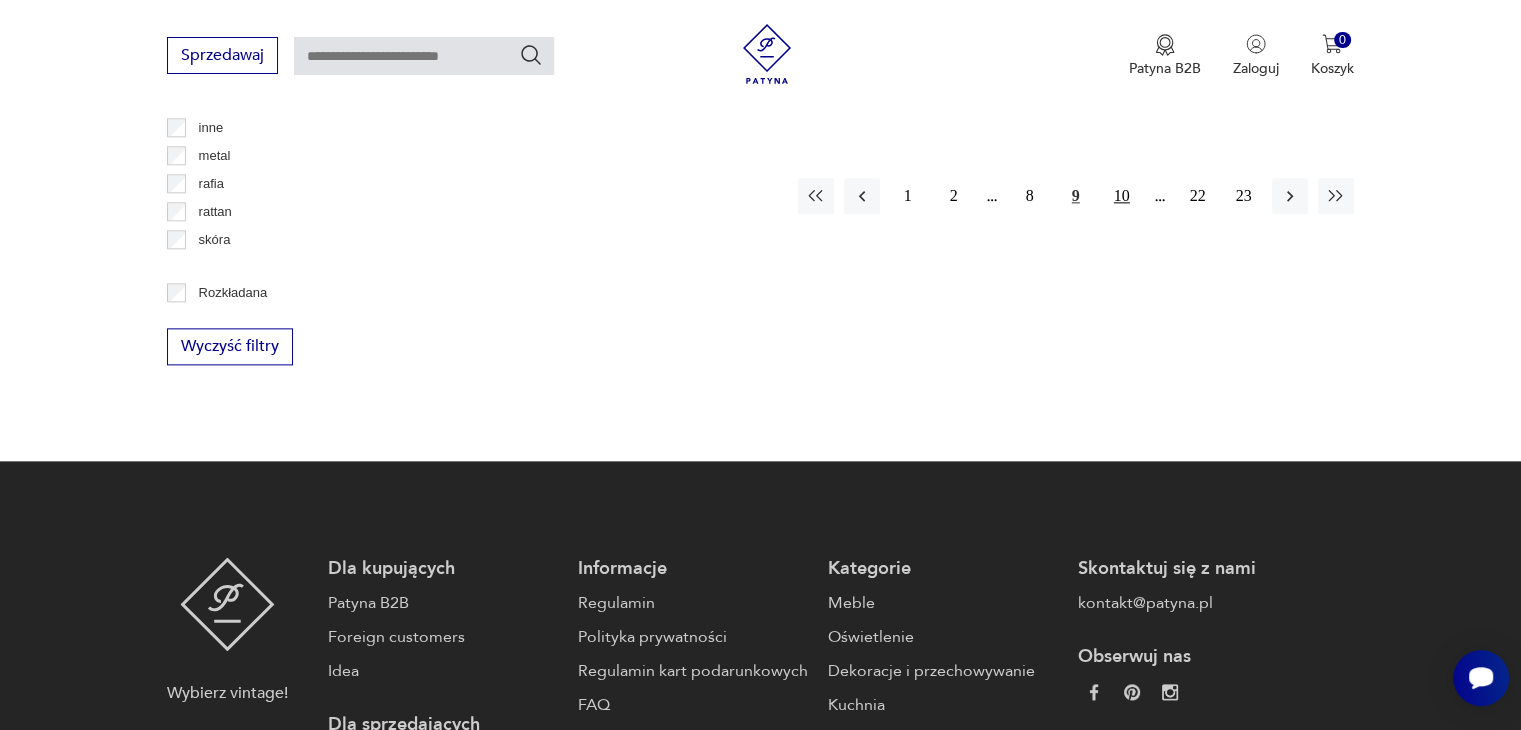 click on "10" at bounding box center [1122, 196] 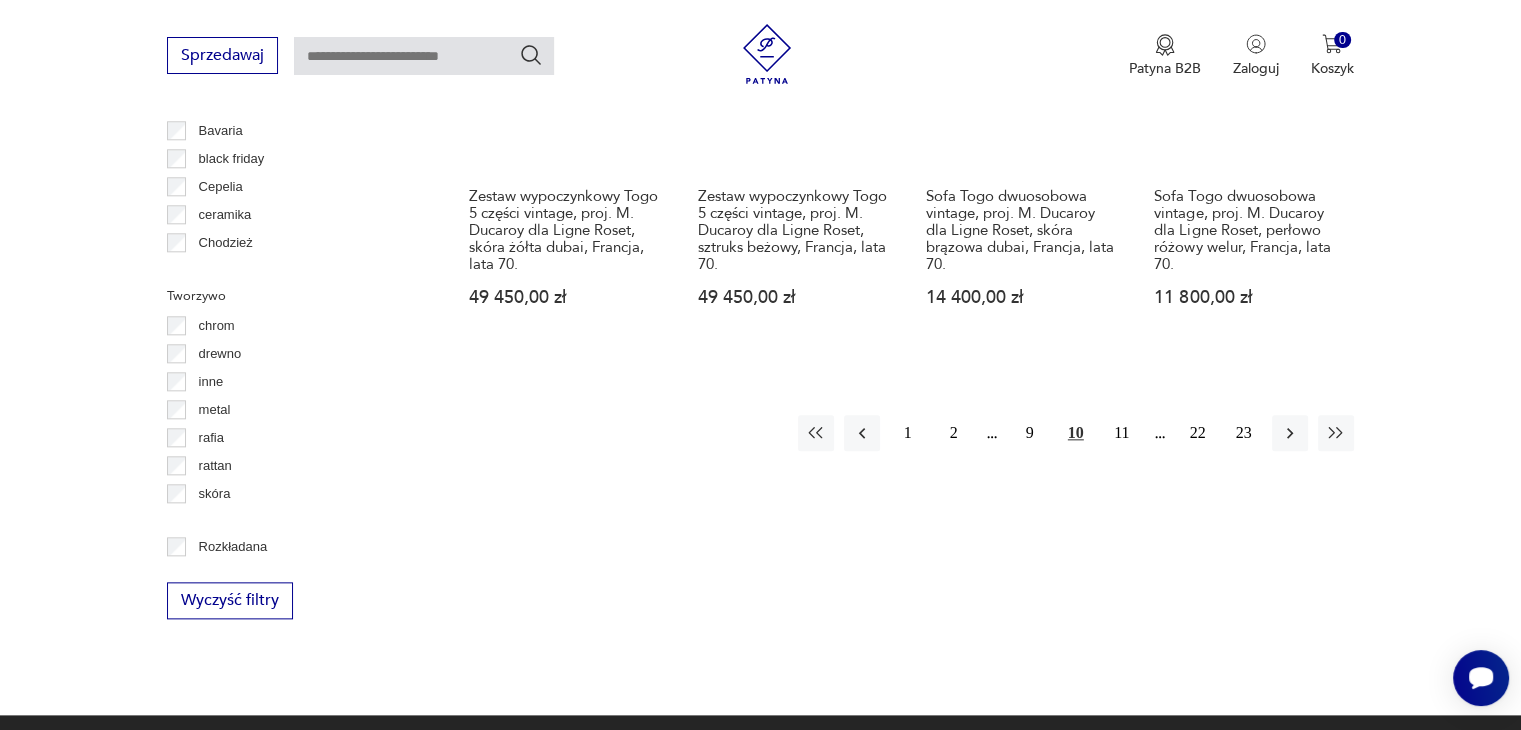 scroll, scrollTop: 2430, scrollLeft: 0, axis: vertical 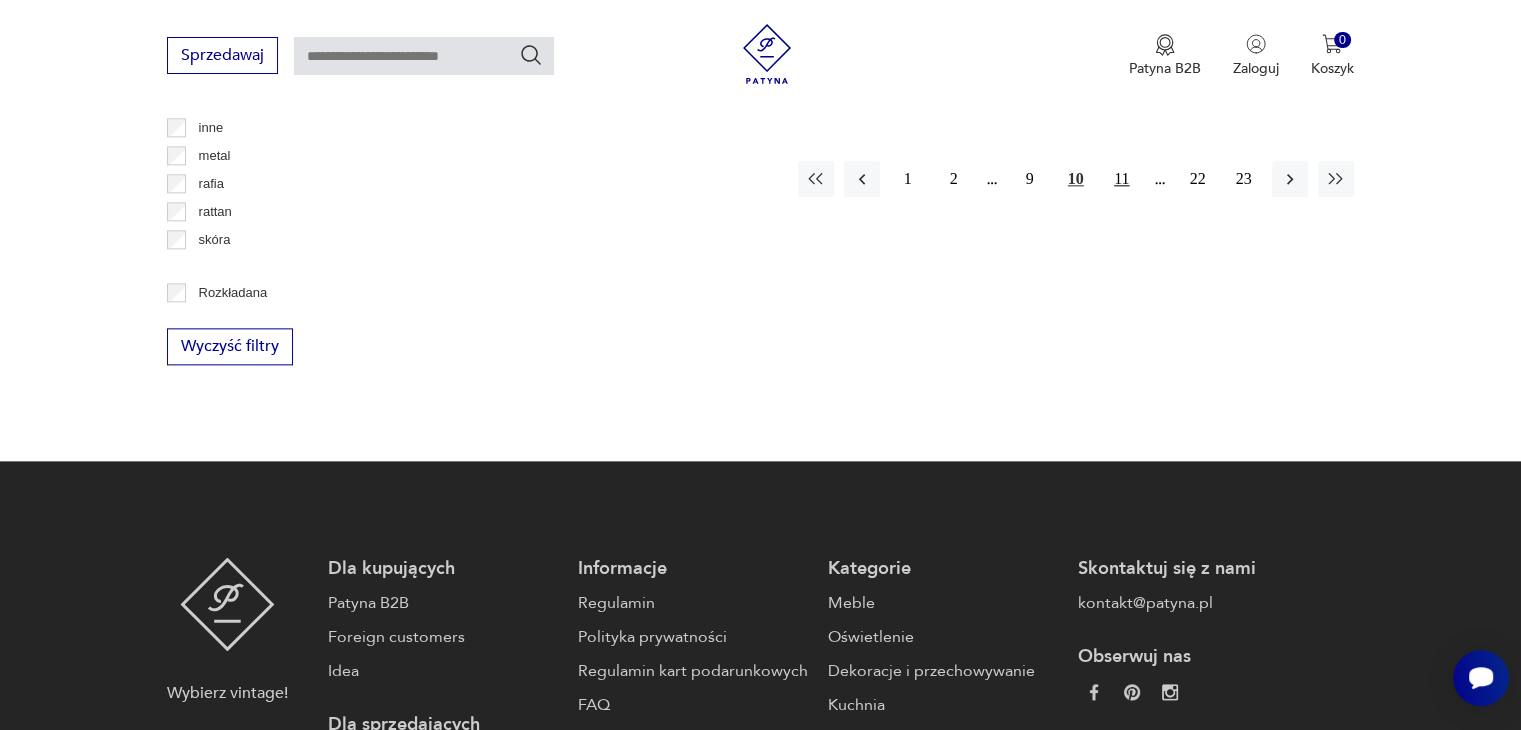 click on "11" at bounding box center (1122, 179) 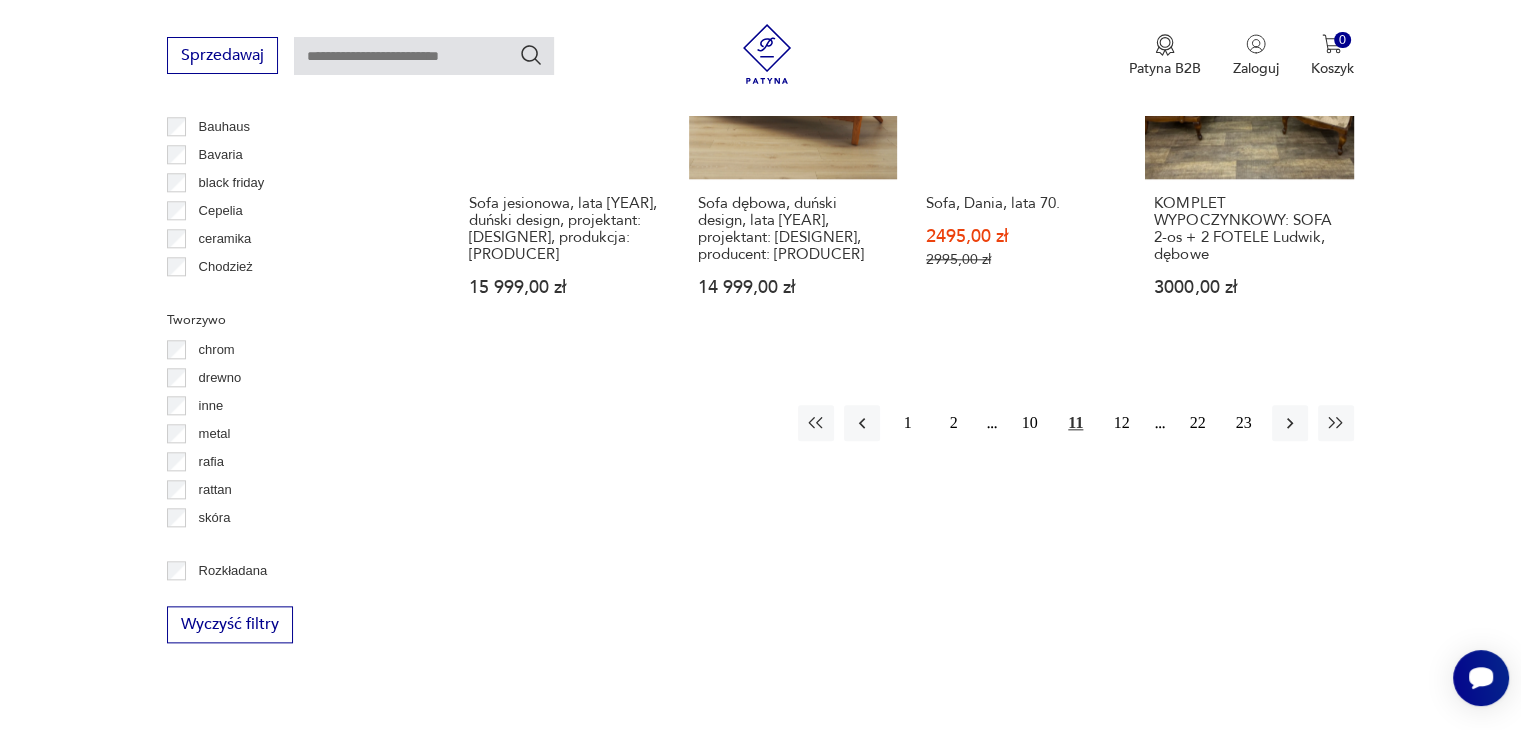 scroll, scrollTop: 2230, scrollLeft: 0, axis: vertical 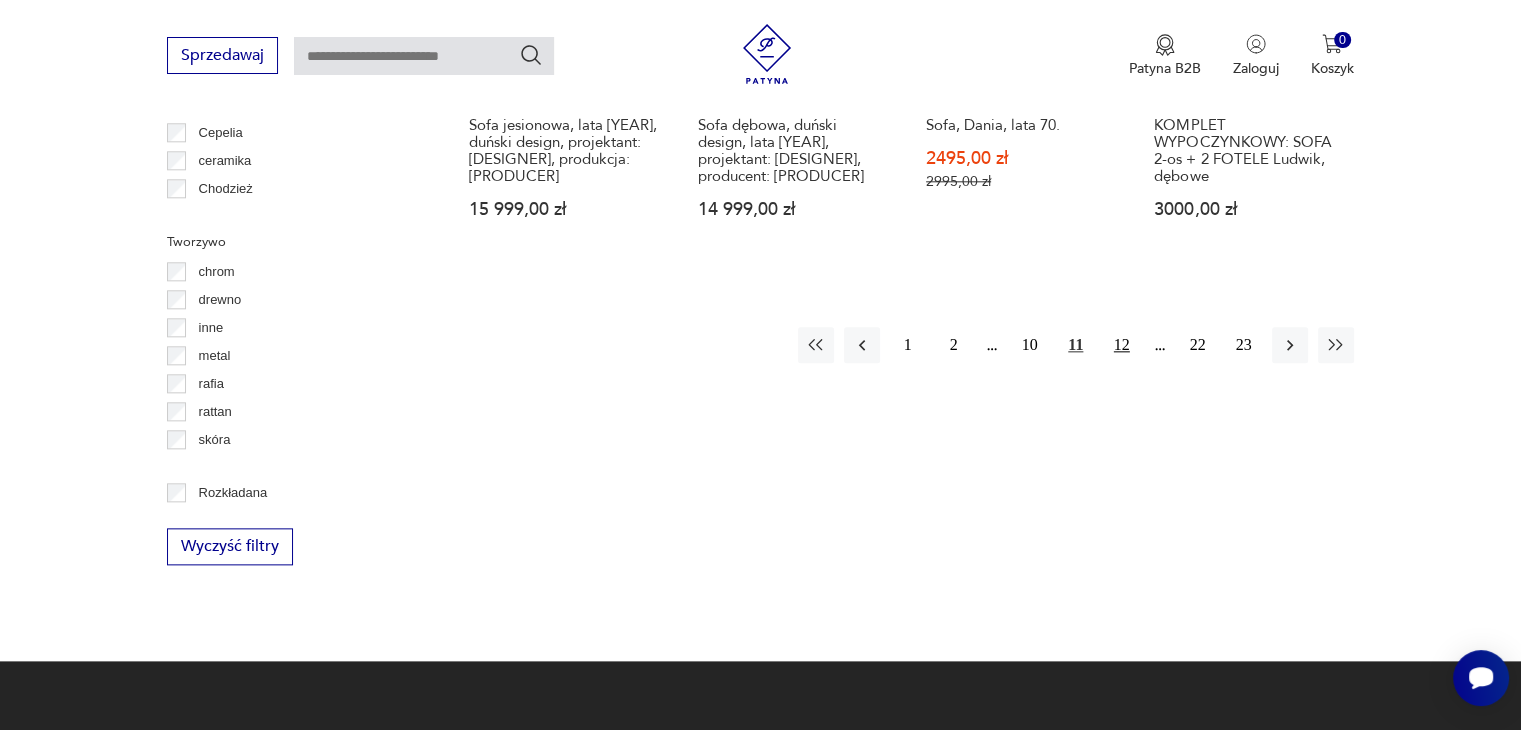 click on "12" at bounding box center (1122, 345) 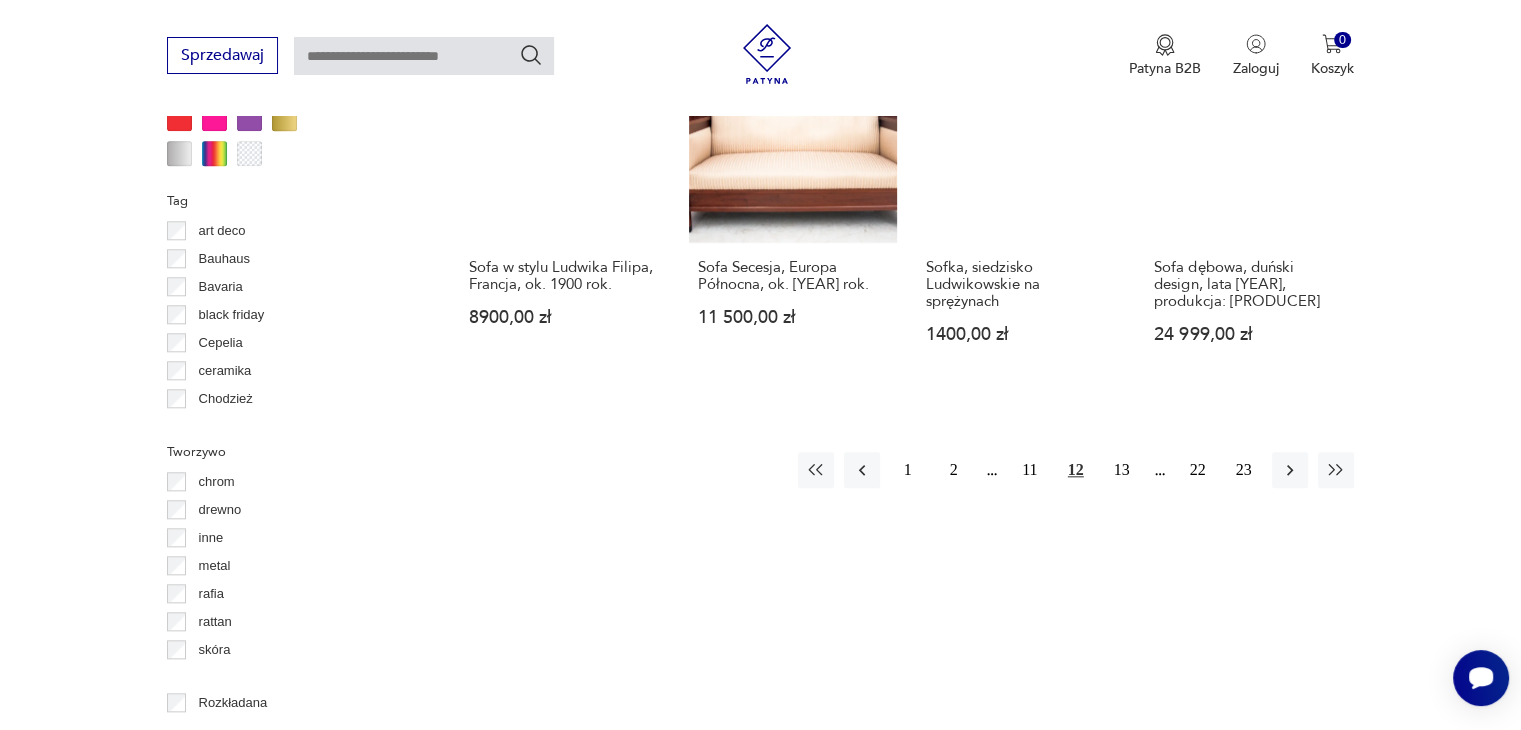 scroll, scrollTop: 2130, scrollLeft: 0, axis: vertical 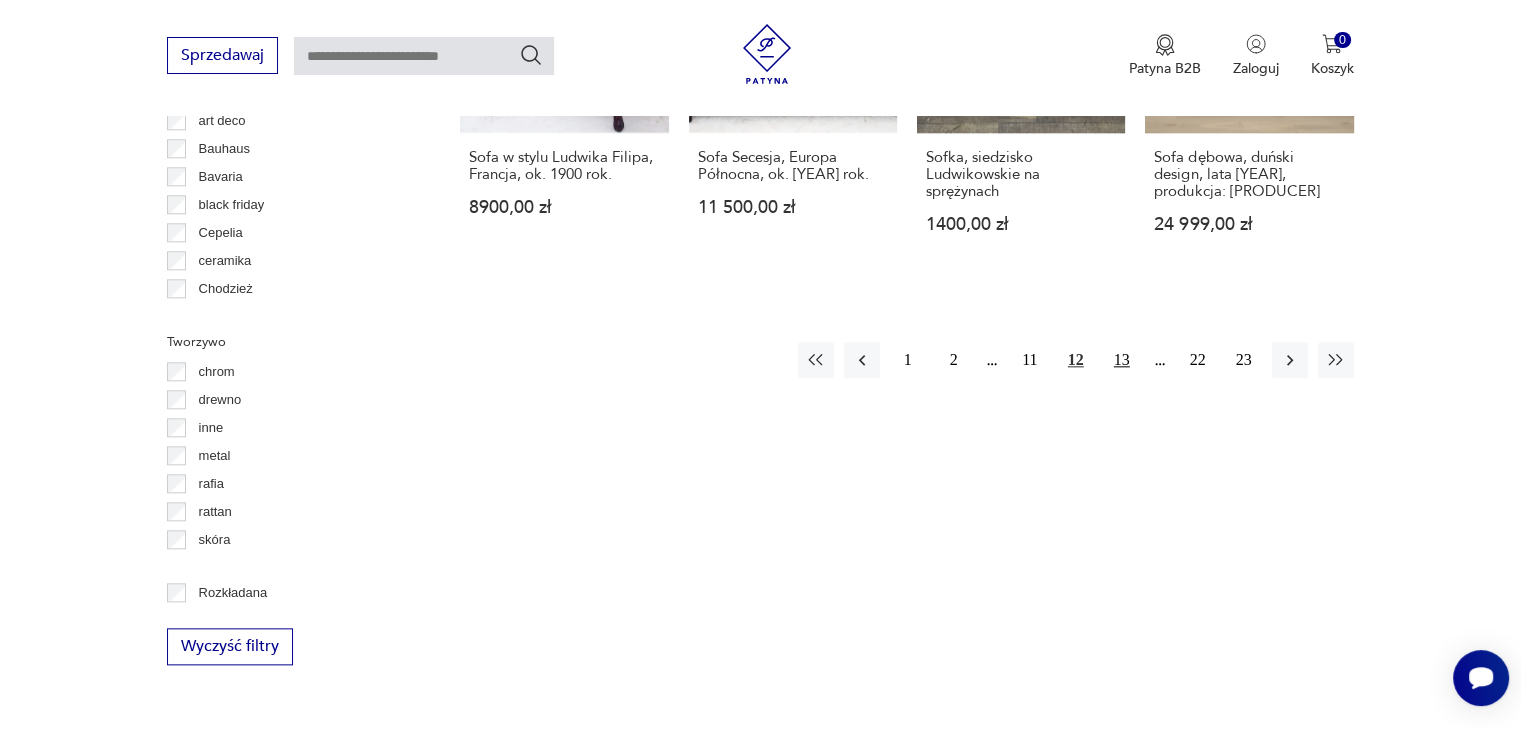 click on "13" at bounding box center (1122, 360) 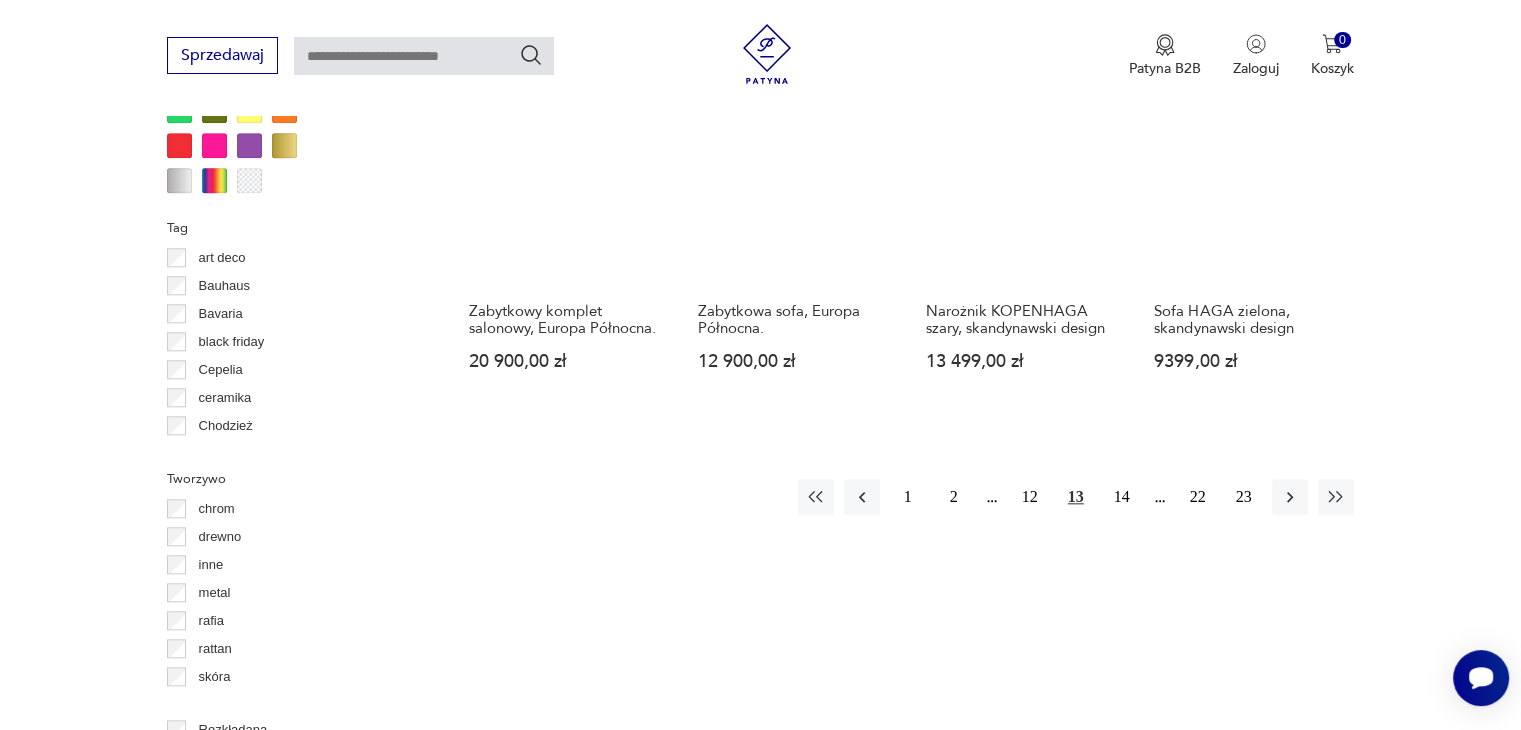 scroll, scrollTop: 2230, scrollLeft: 0, axis: vertical 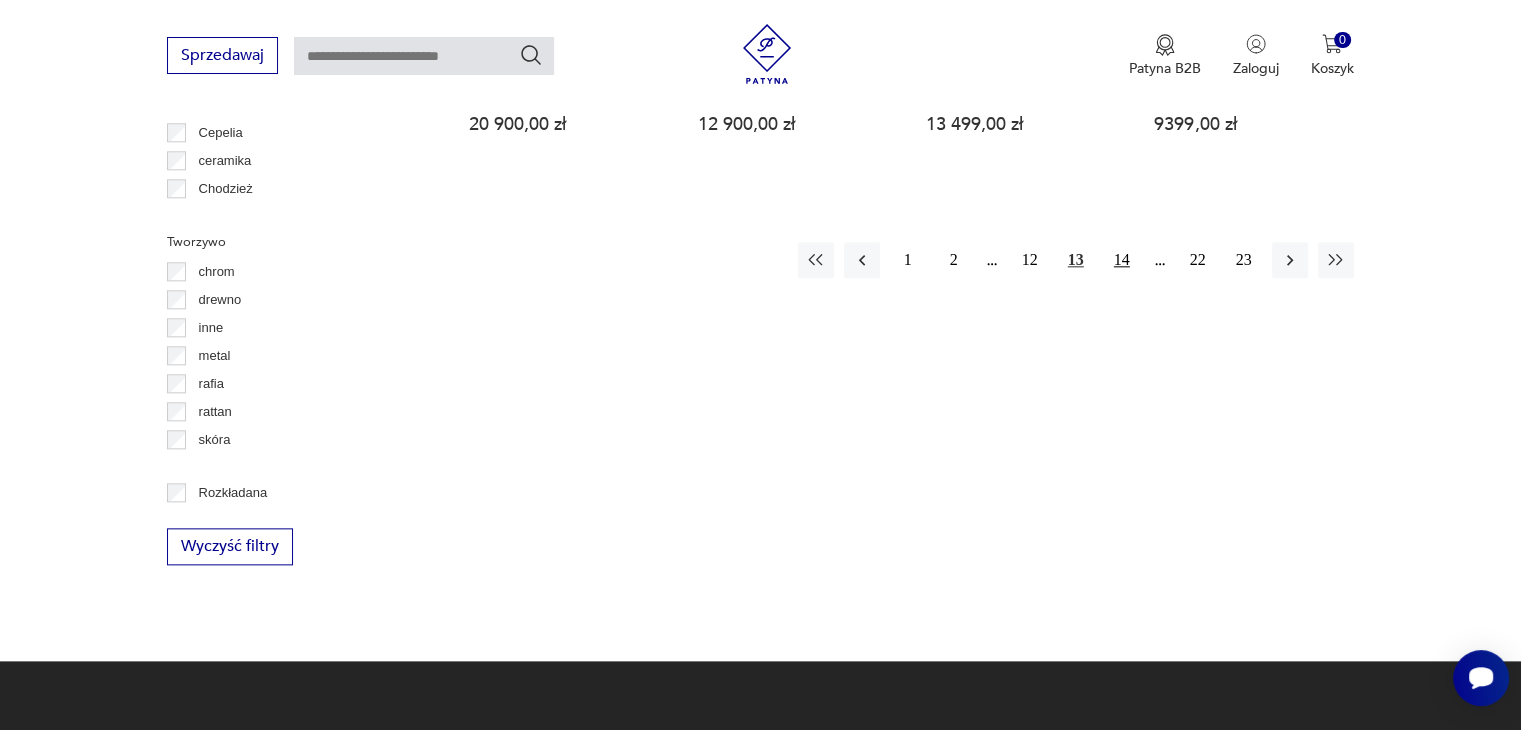click on "14" at bounding box center (1122, 260) 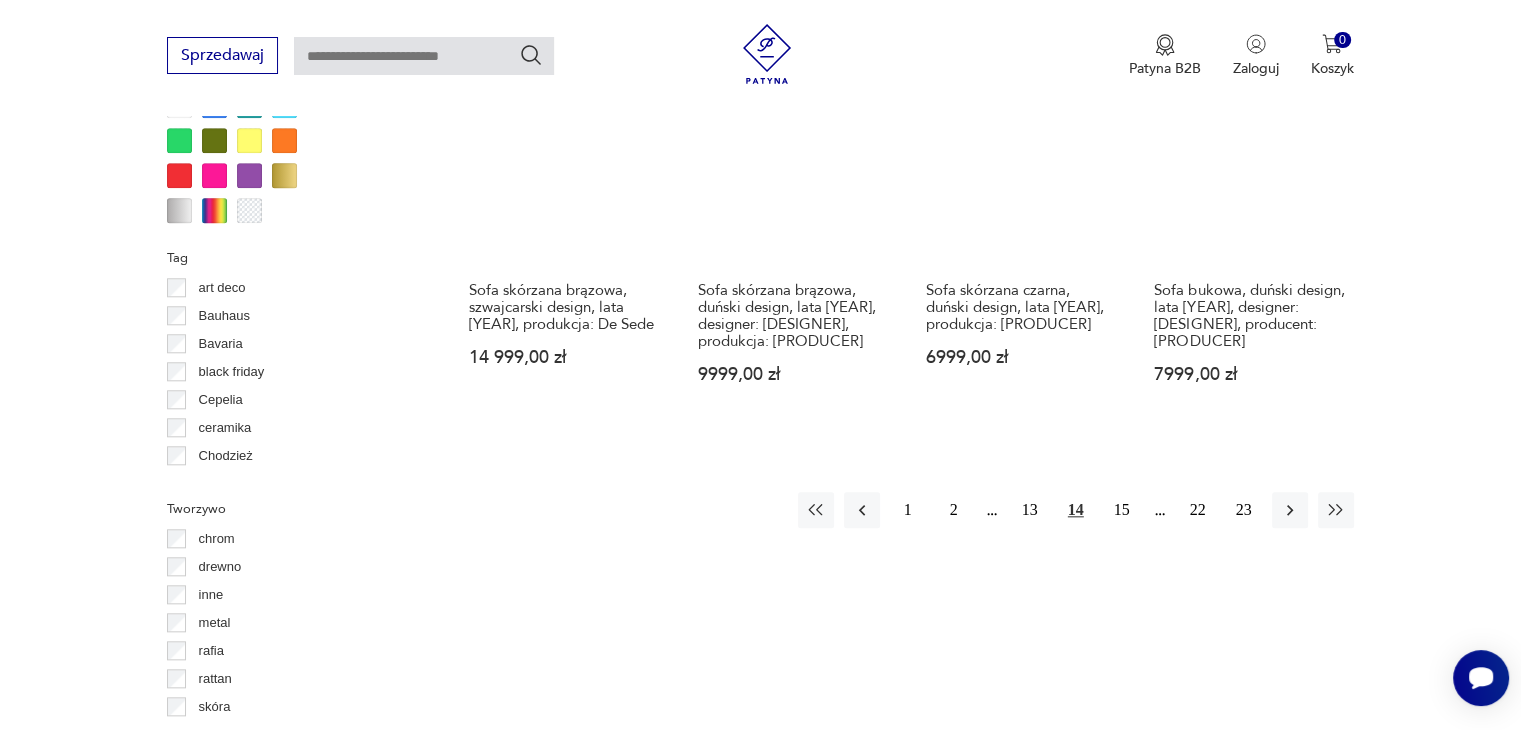 scroll, scrollTop: 2130, scrollLeft: 0, axis: vertical 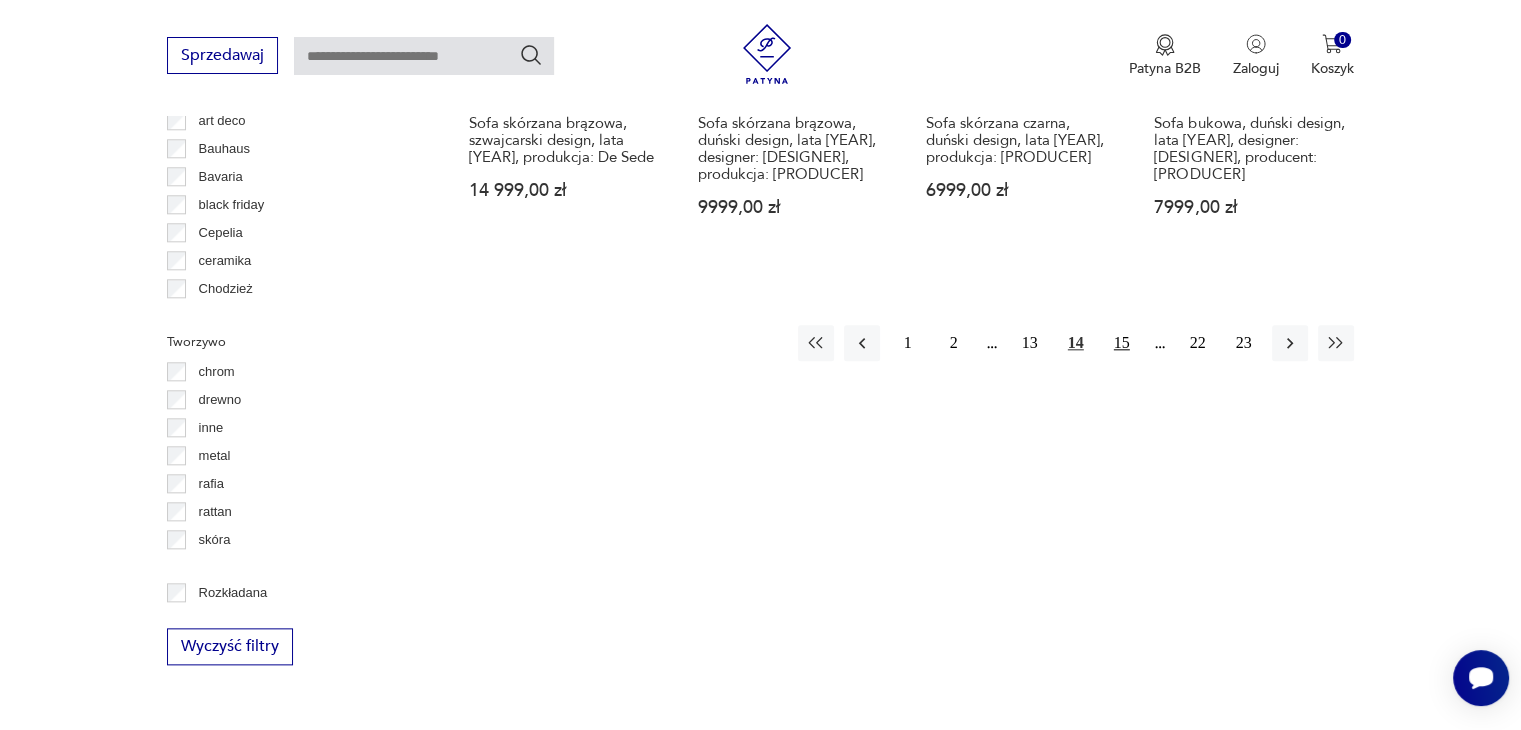 click on "15" at bounding box center (1122, 343) 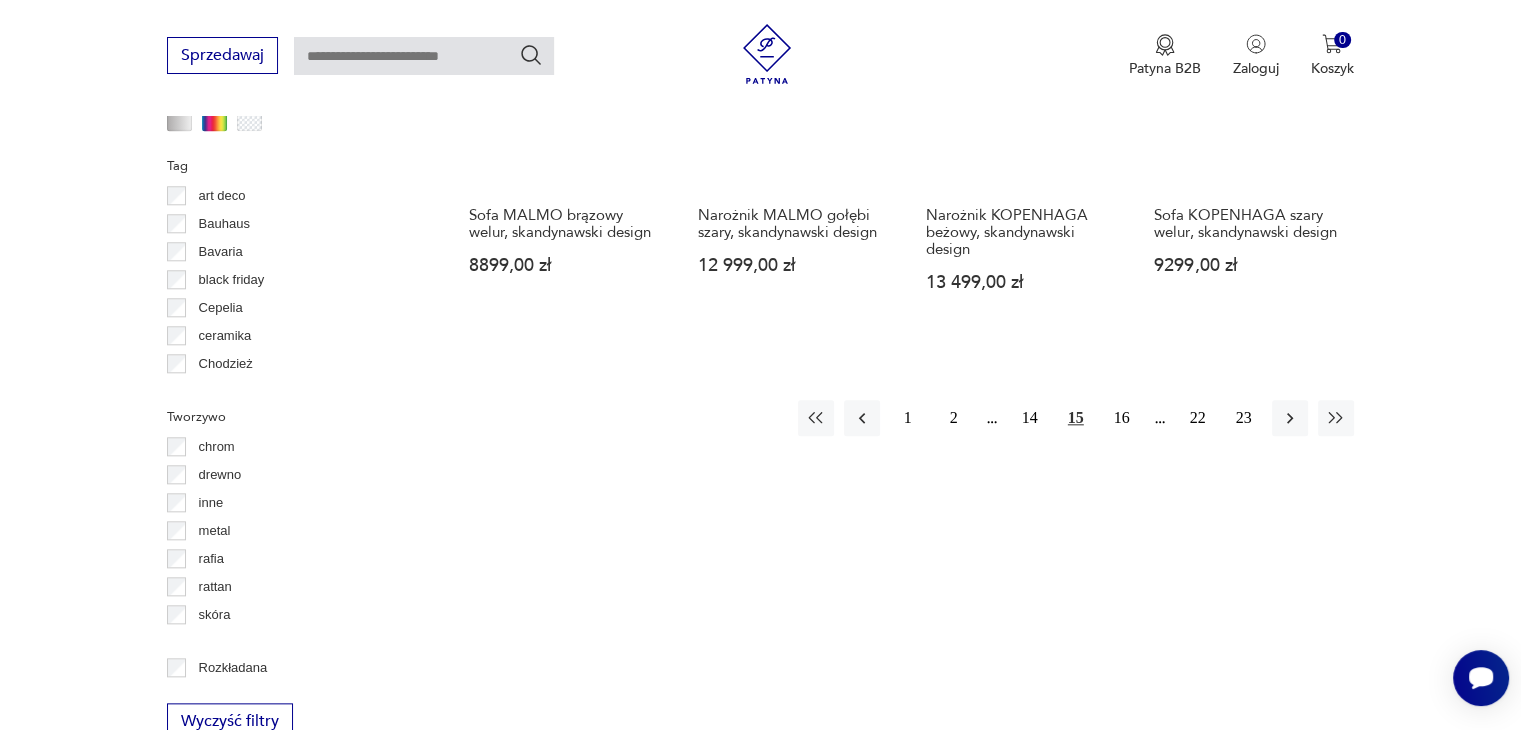scroll, scrollTop: 2130, scrollLeft: 0, axis: vertical 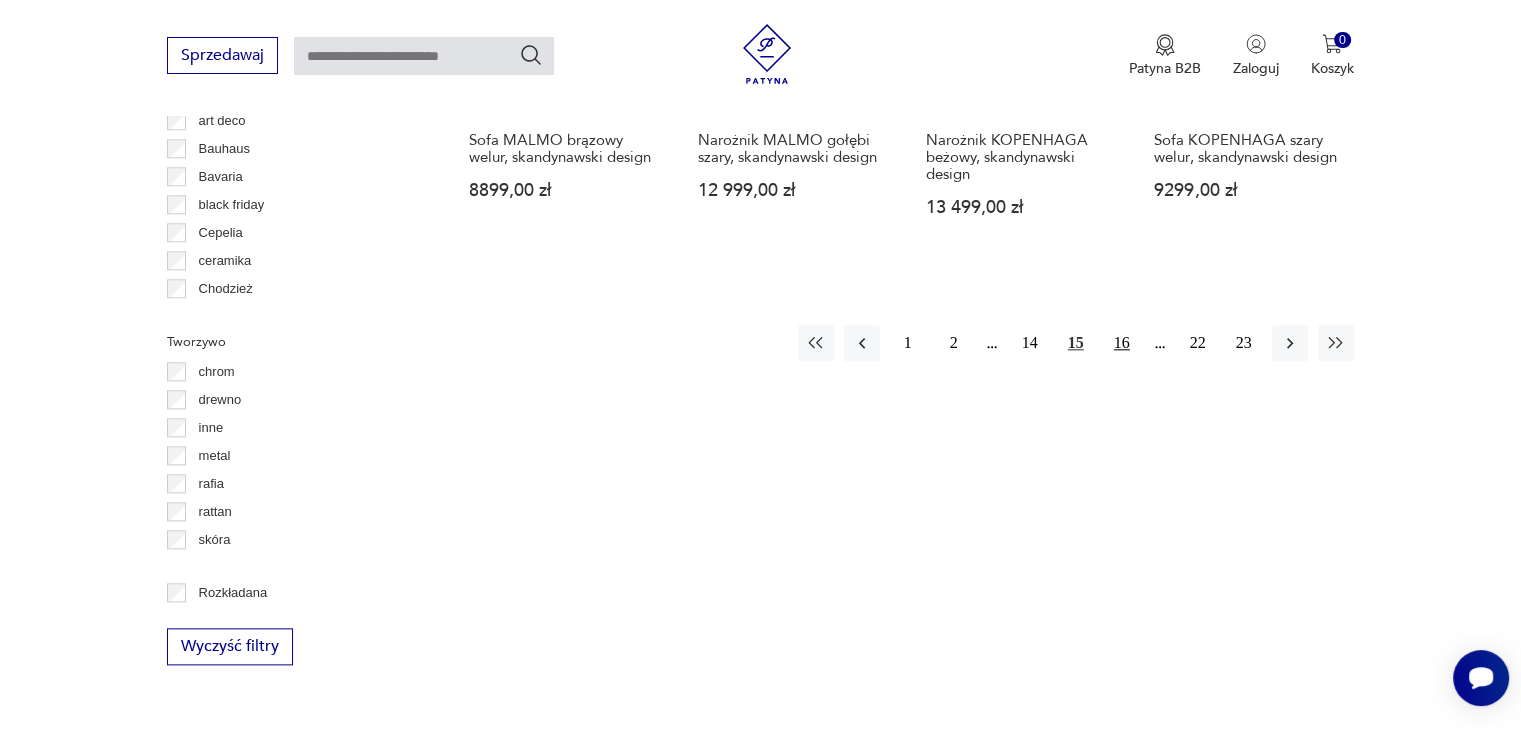 click on "16" at bounding box center [1122, 343] 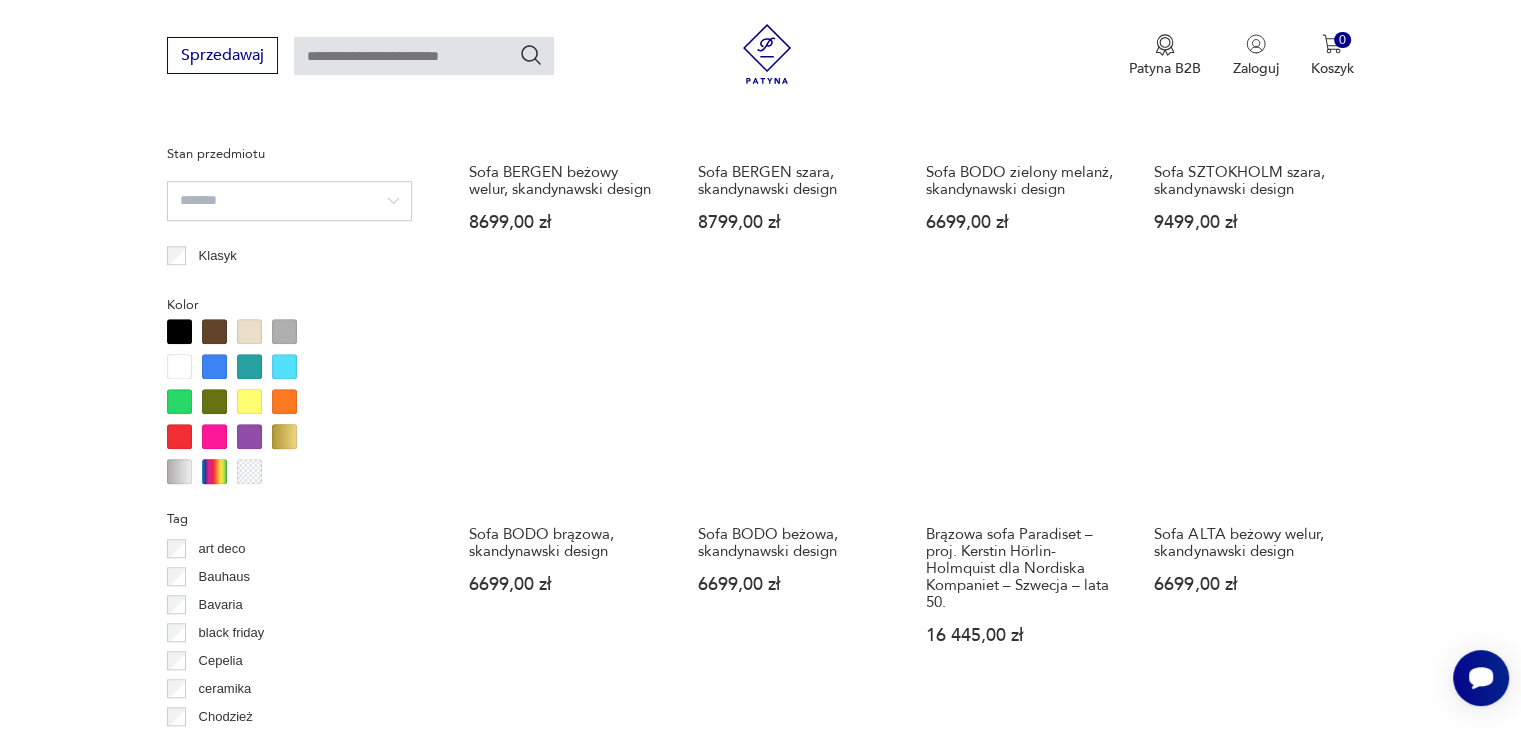 scroll, scrollTop: 1830, scrollLeft: 0, axis: vertical 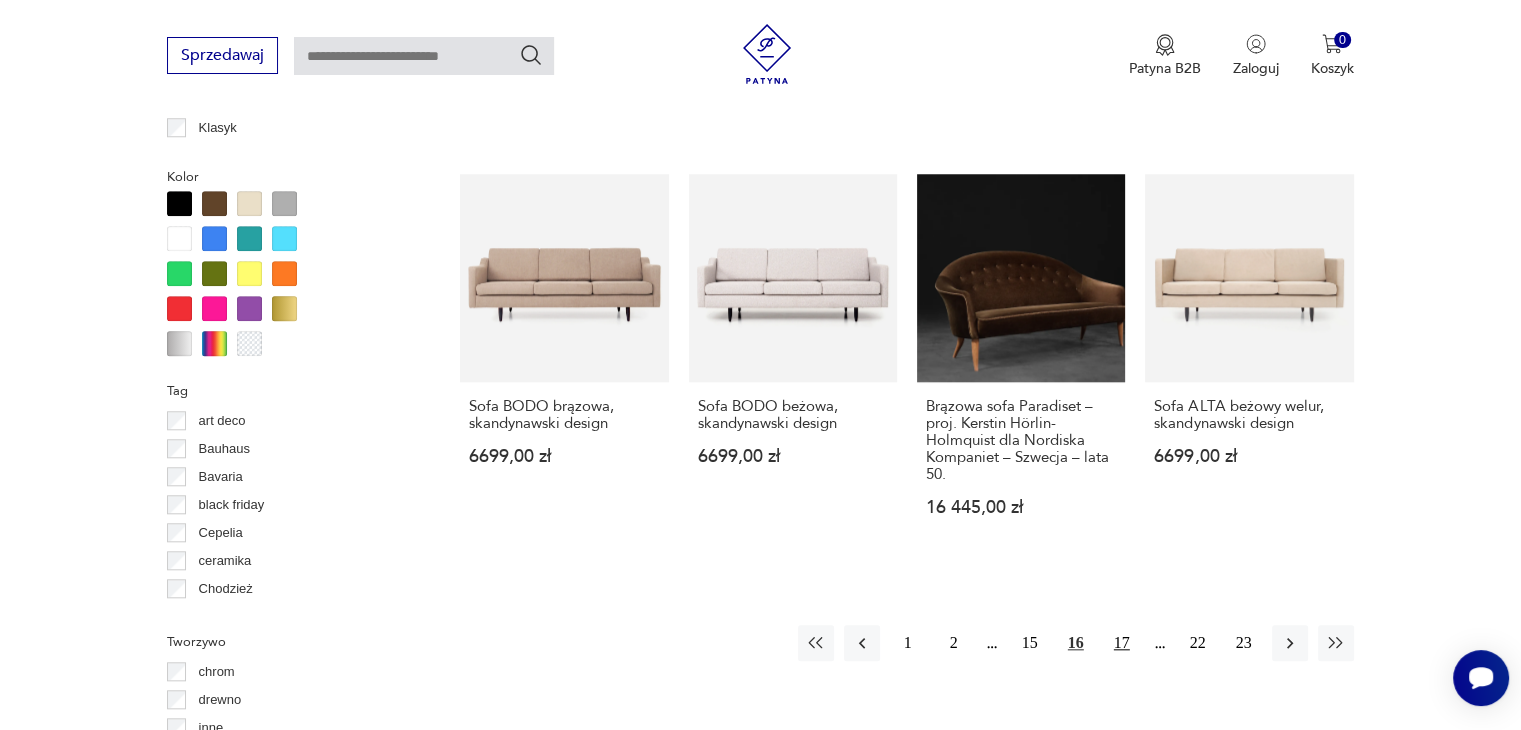 click on "17" at bounding box center (1122, 643) 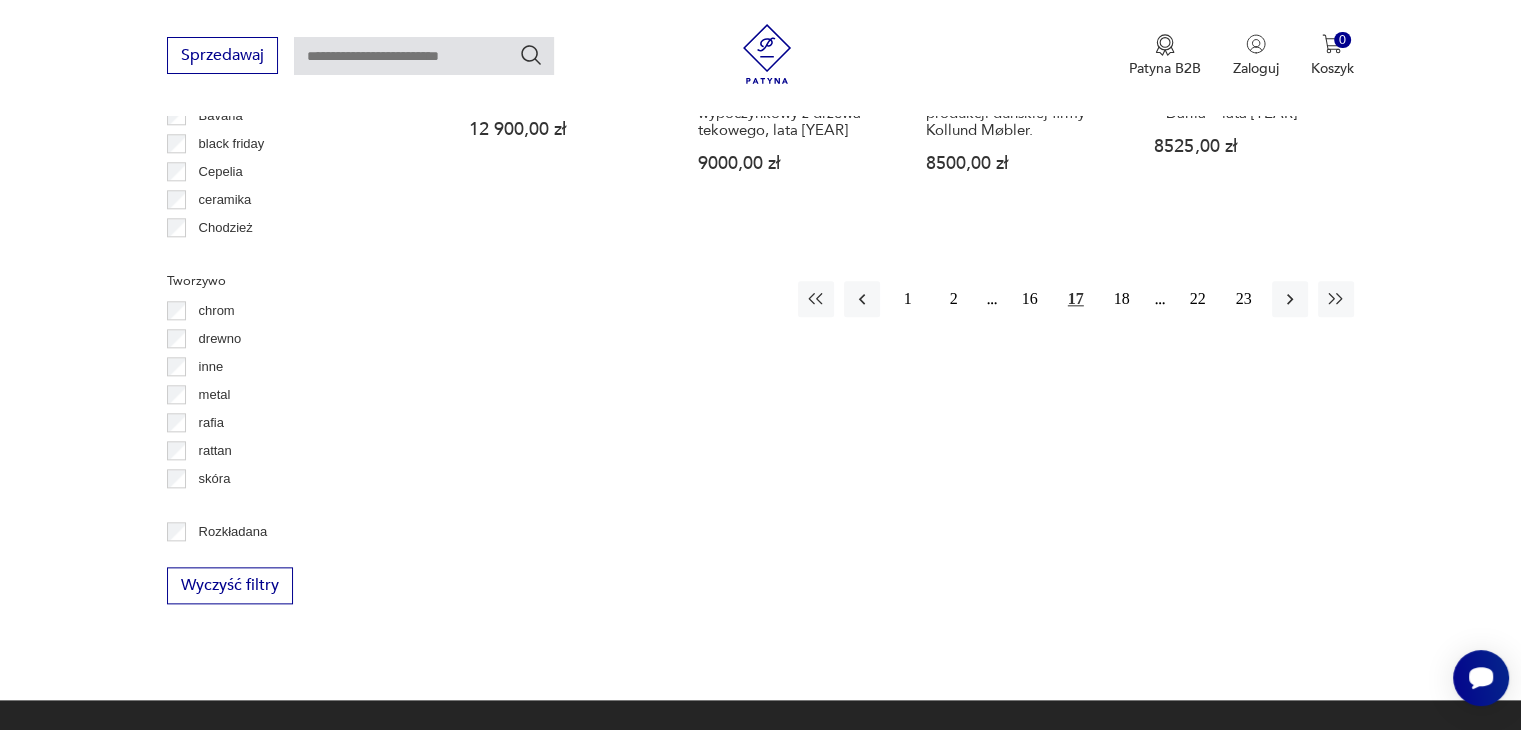 scroll, scrollTop: 2230, scrollLeft: 0, axis: vertical 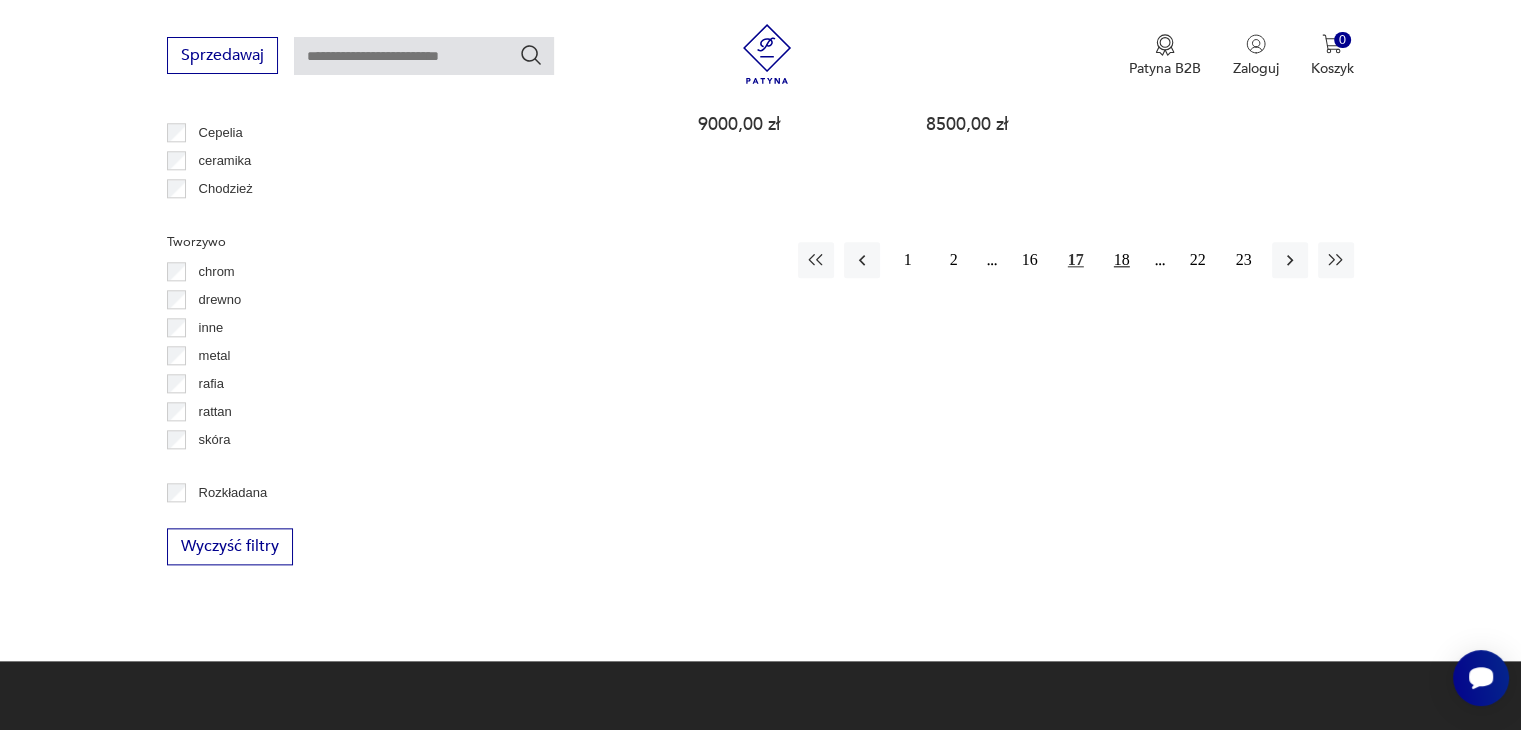 click on "18" at bounding box center (1122, 260) 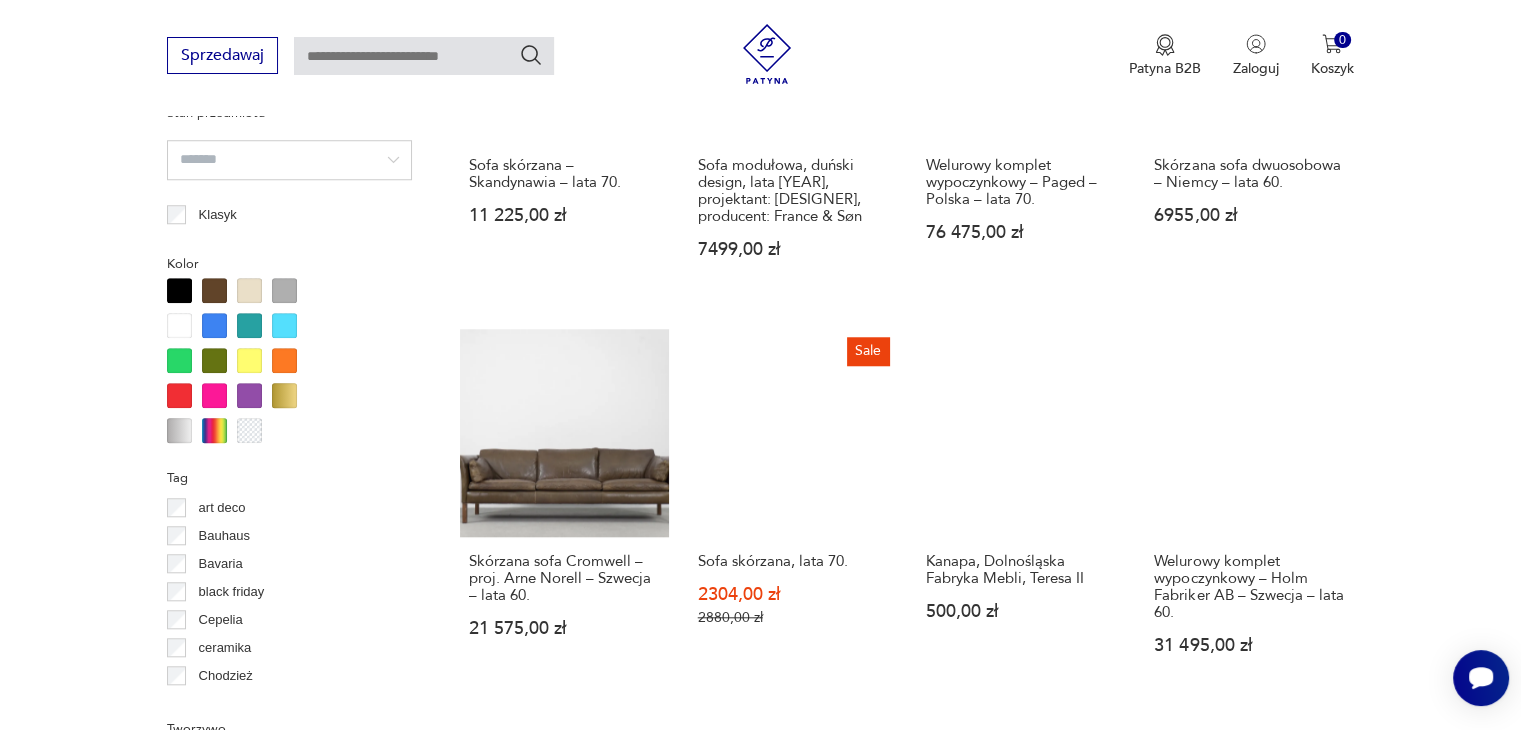 scroll, scrollTop: 1930, scrollLeft: 0, axis: vertical 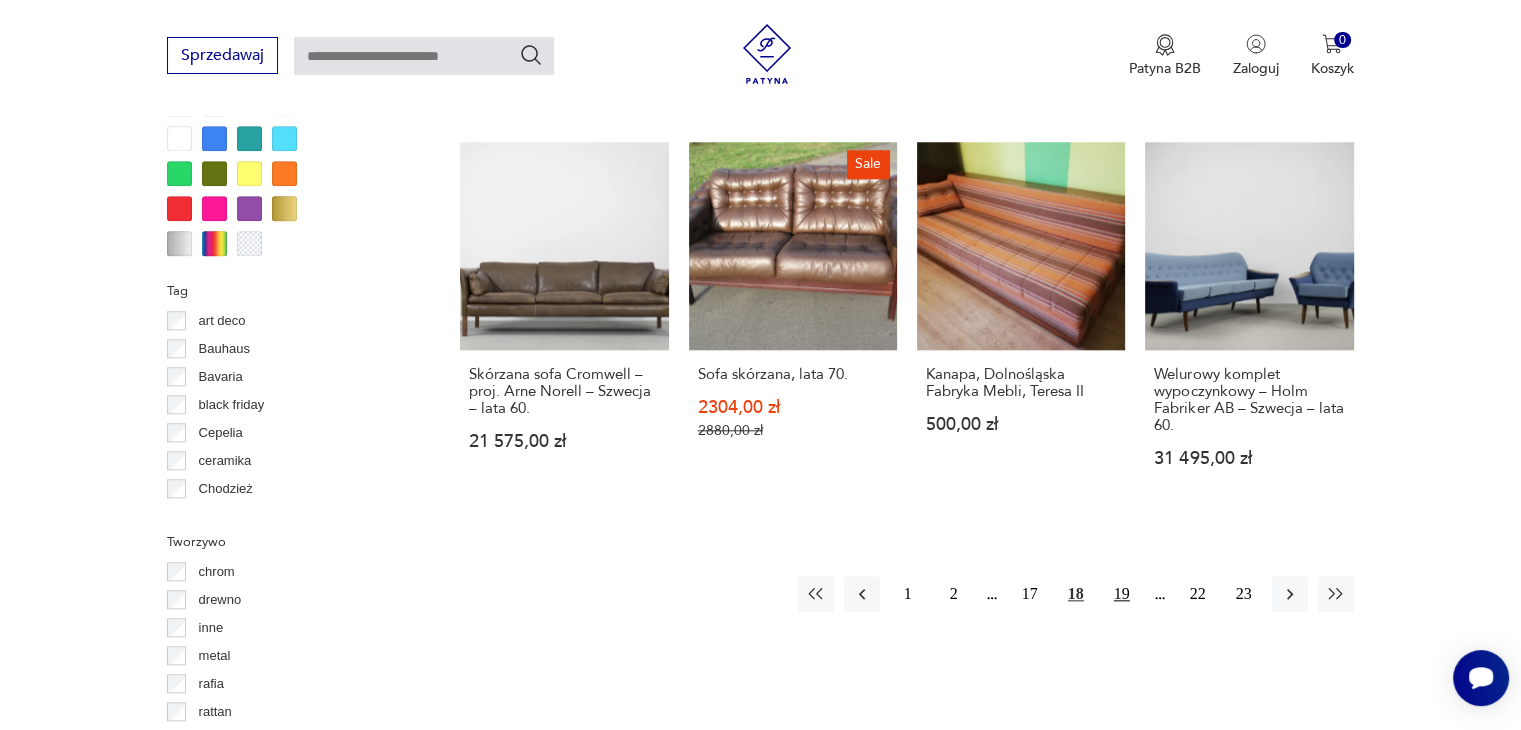 click on "19" at bounding box center [1122, 594] 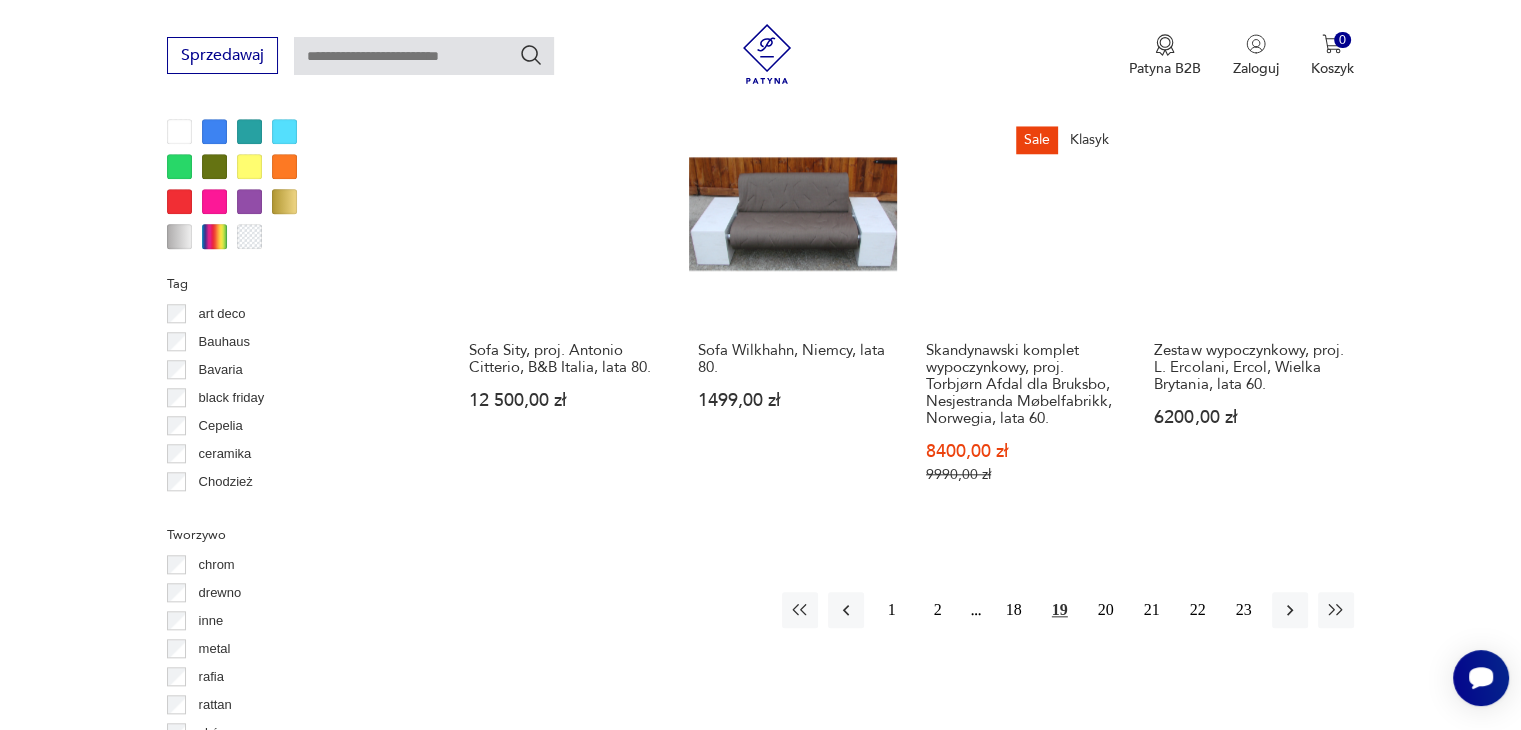 scroll, scrollTop: 2130, scrollLeft: 0, axis: vertical 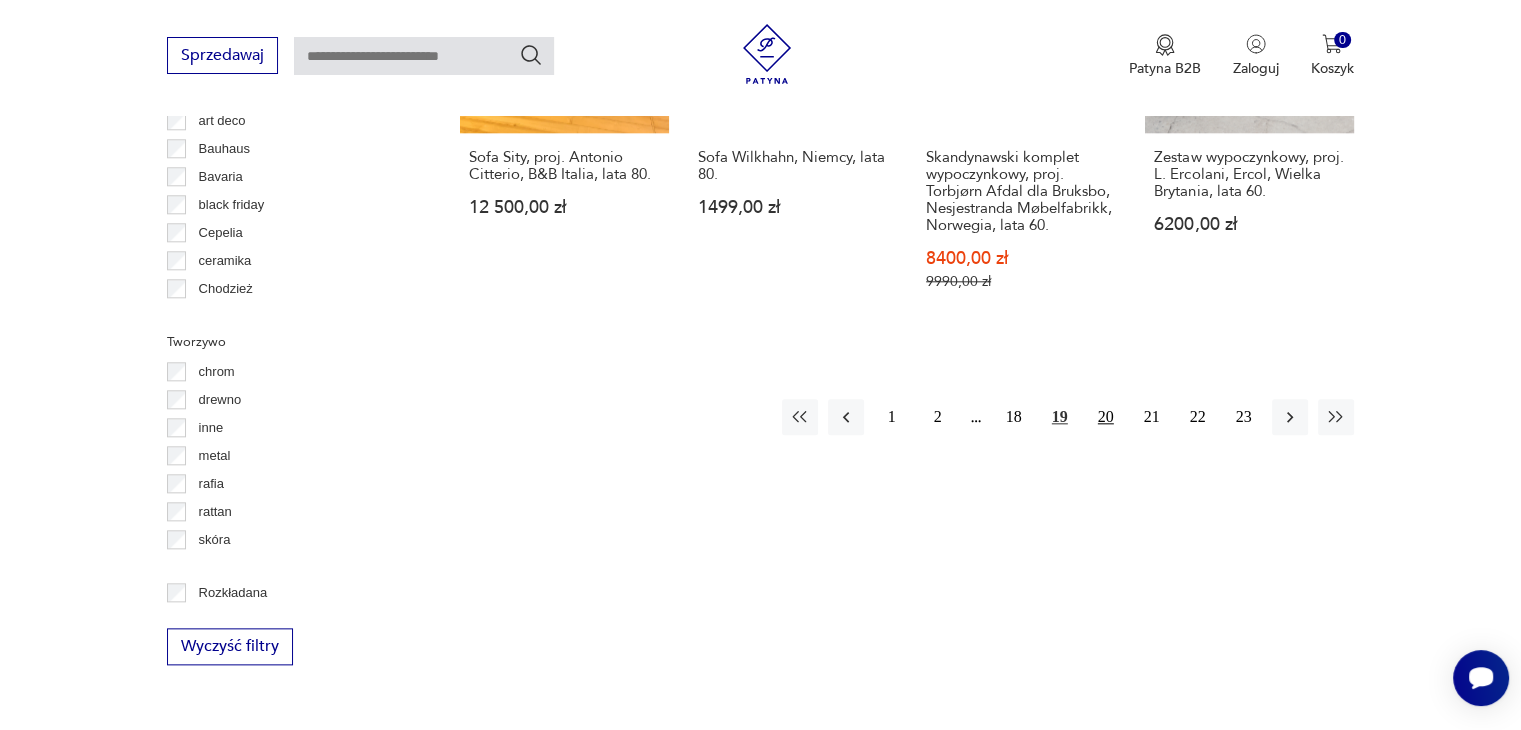 click on "20" at bounding box center (1106, 417) 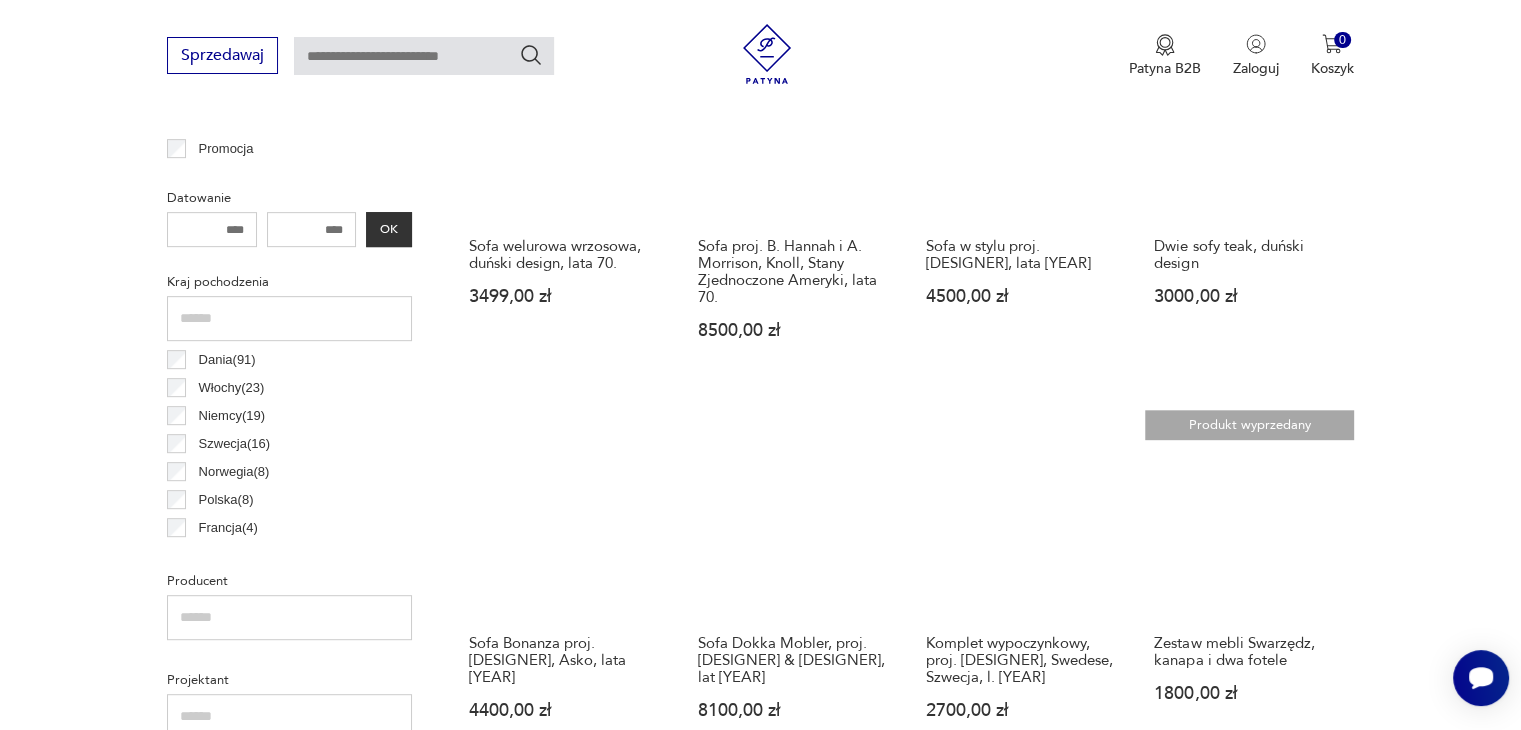 scroll, scrollTop: 1130, scrollLeft: 0, axis: vertical 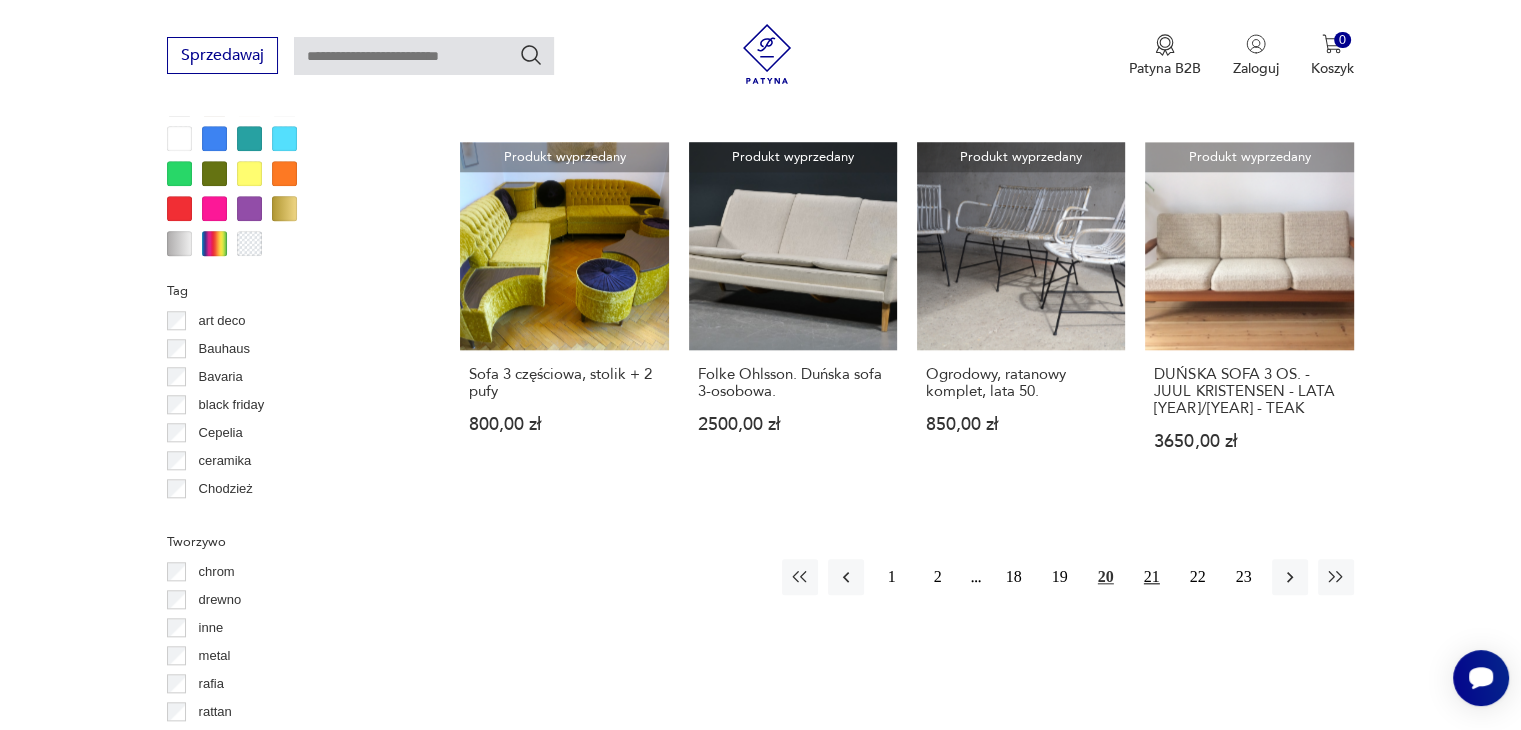 click on "21" at bounding box center (1152, 577) 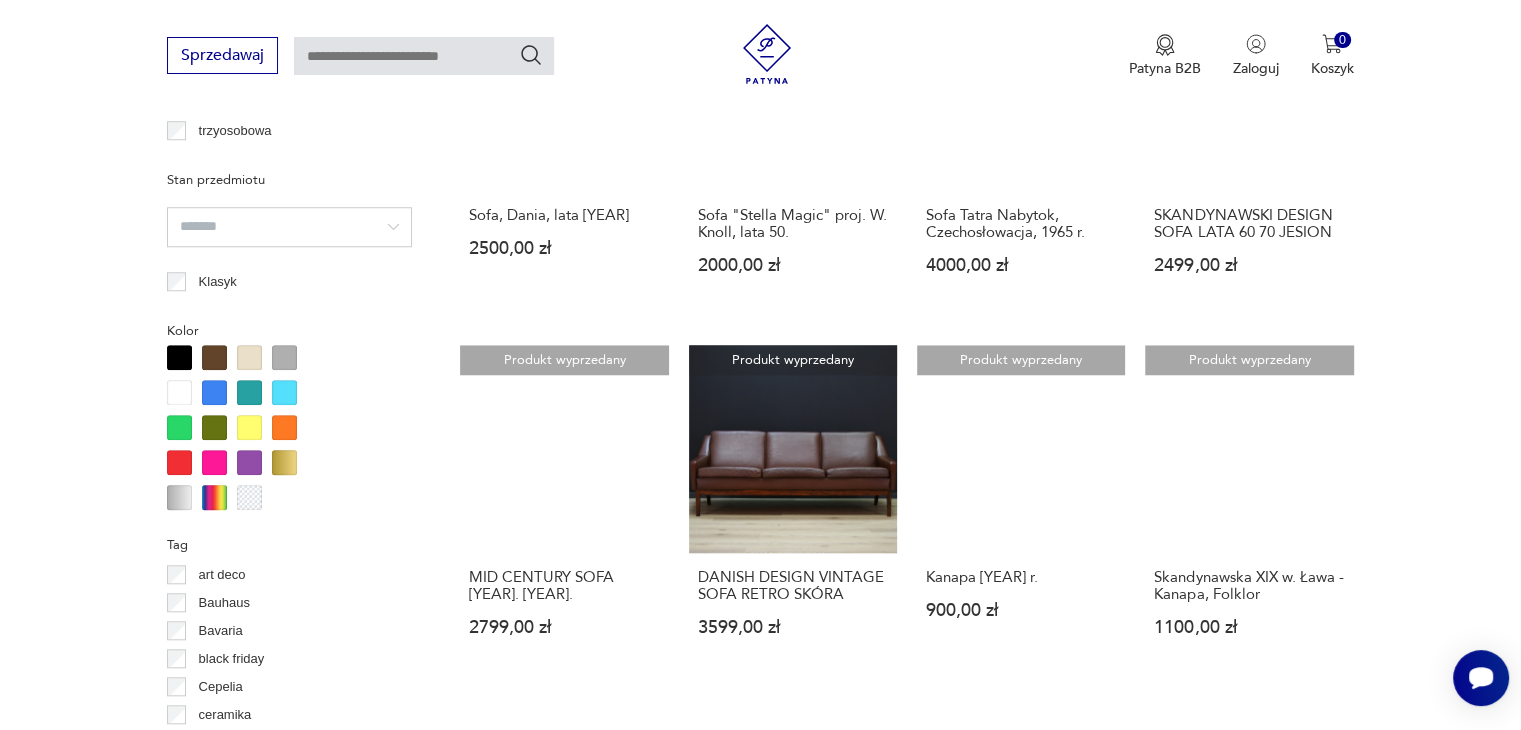 scroll, scrollTop: 1830, scrollLeft: 0, axis: vertical 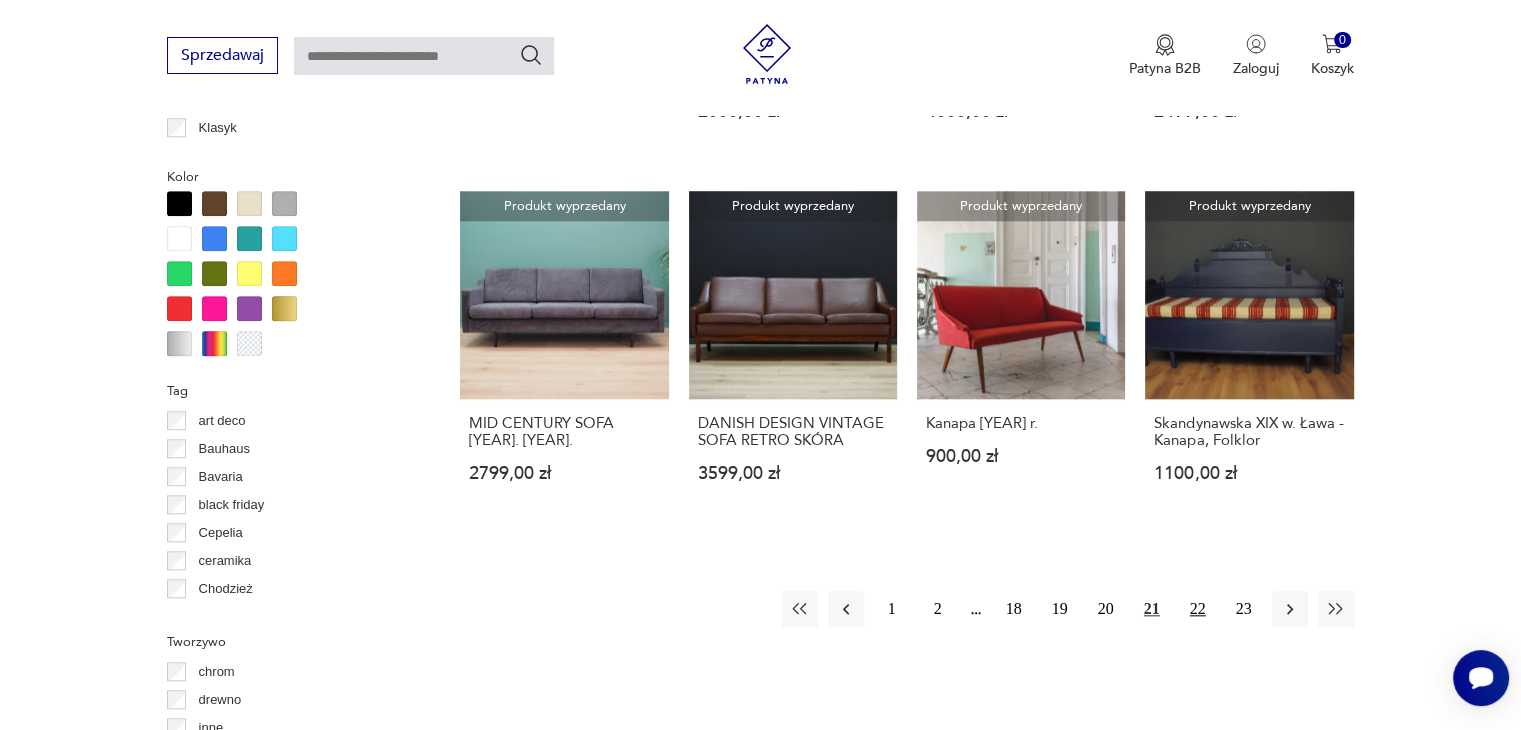 click on "22" at bounding box center [1198, 609] 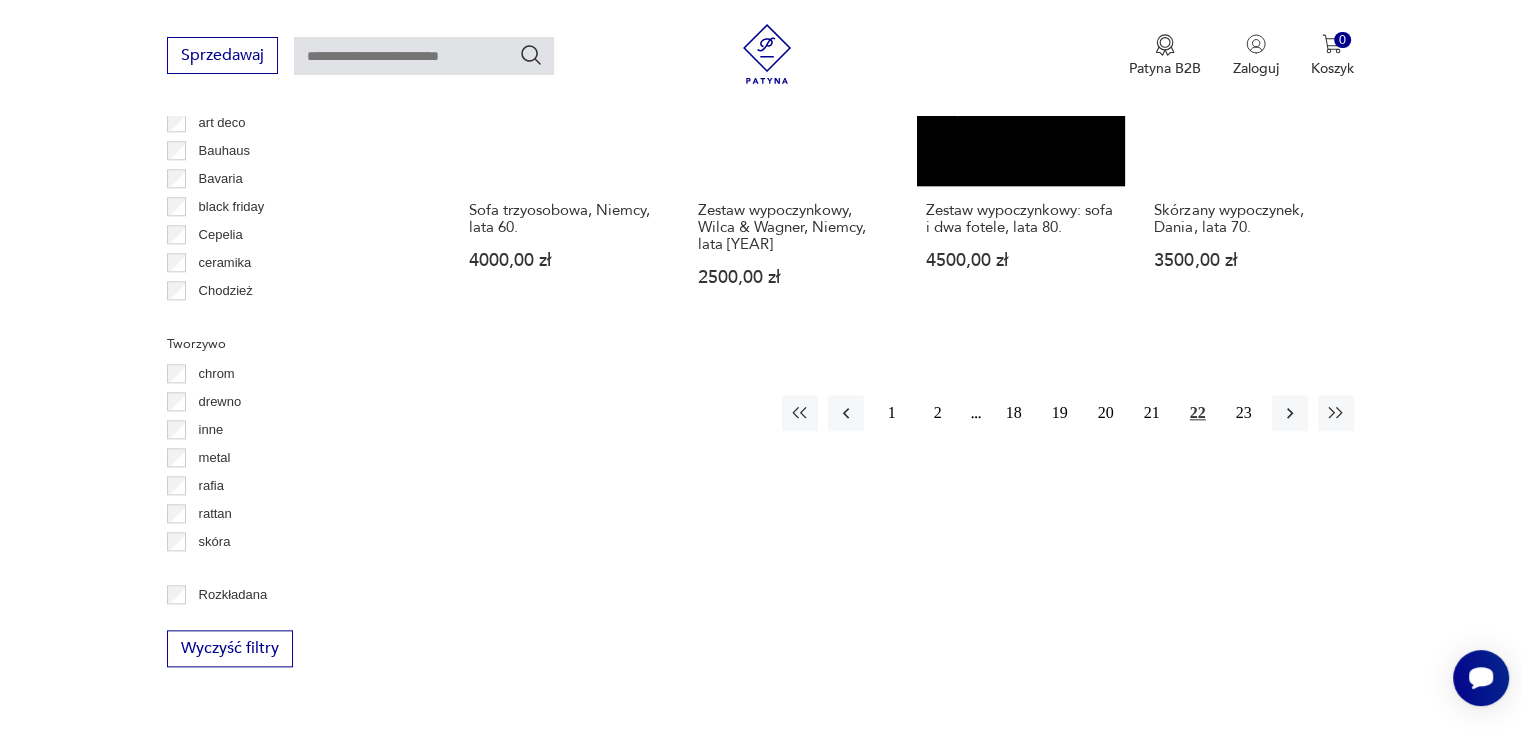 scroll, scrollTop: 2130, scrollLeft: 0, axis: vertical 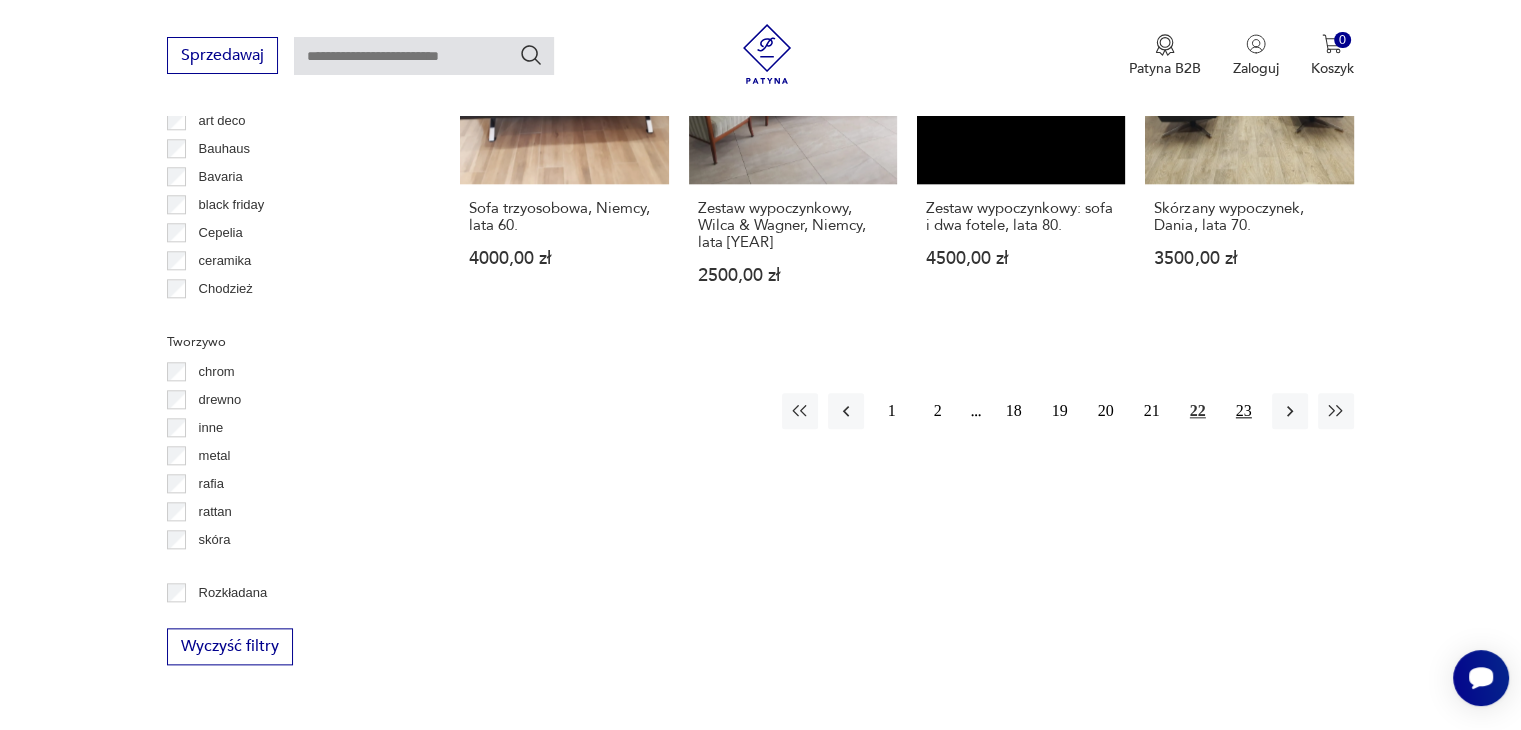 click on "23" at bounding box center [1244, 411] 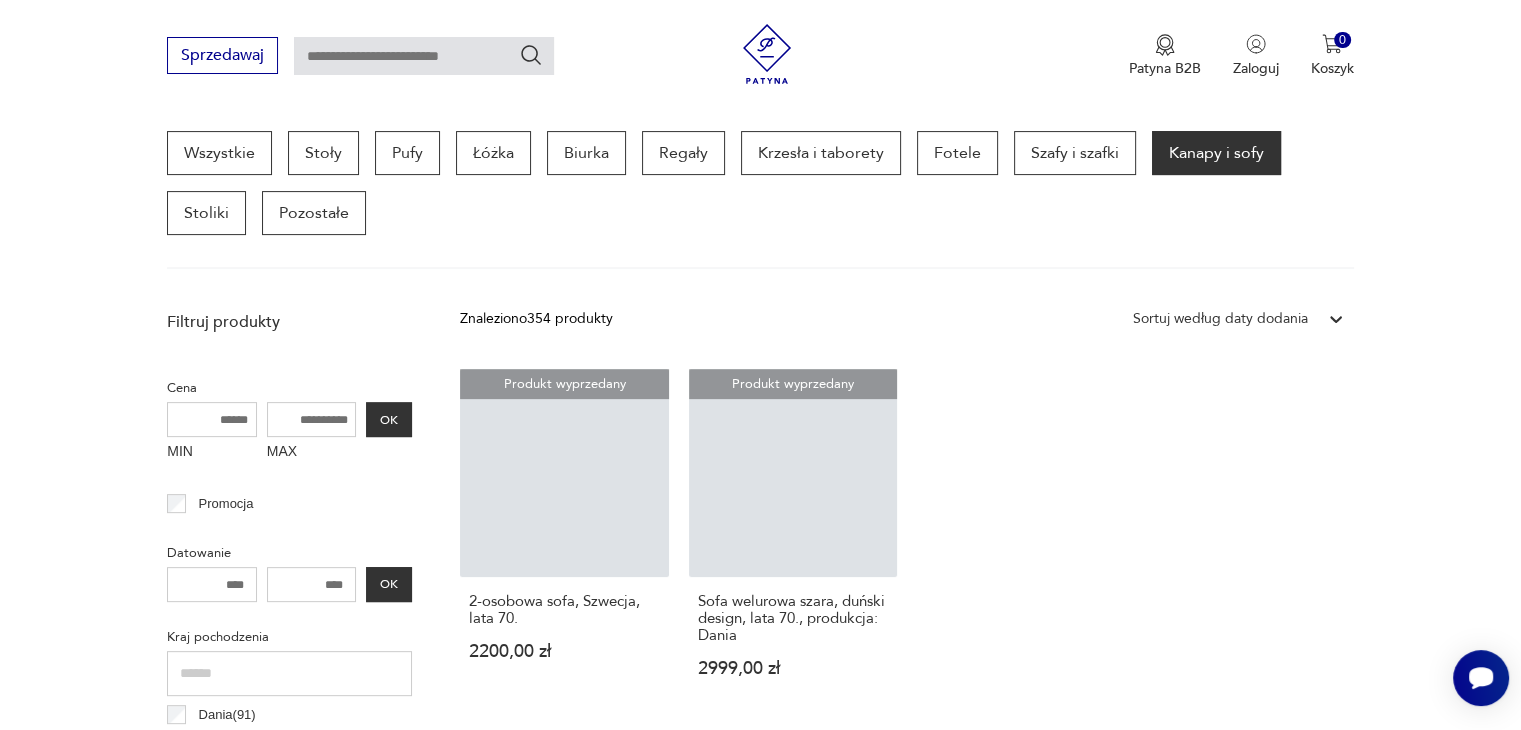 scroll, scrollTop: 530, scrollLeft: 0, axis: vertical 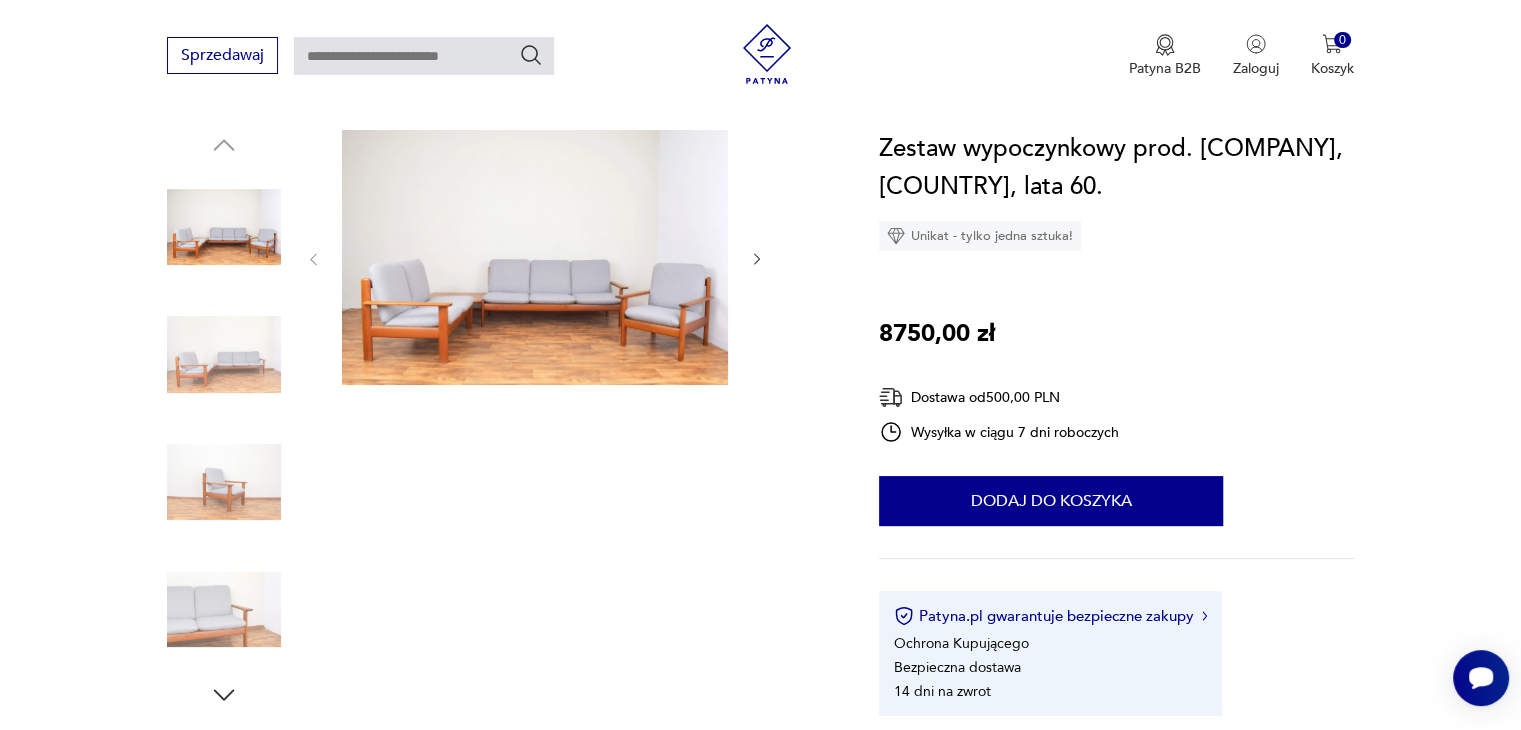 click at bounding box center [535, 257] 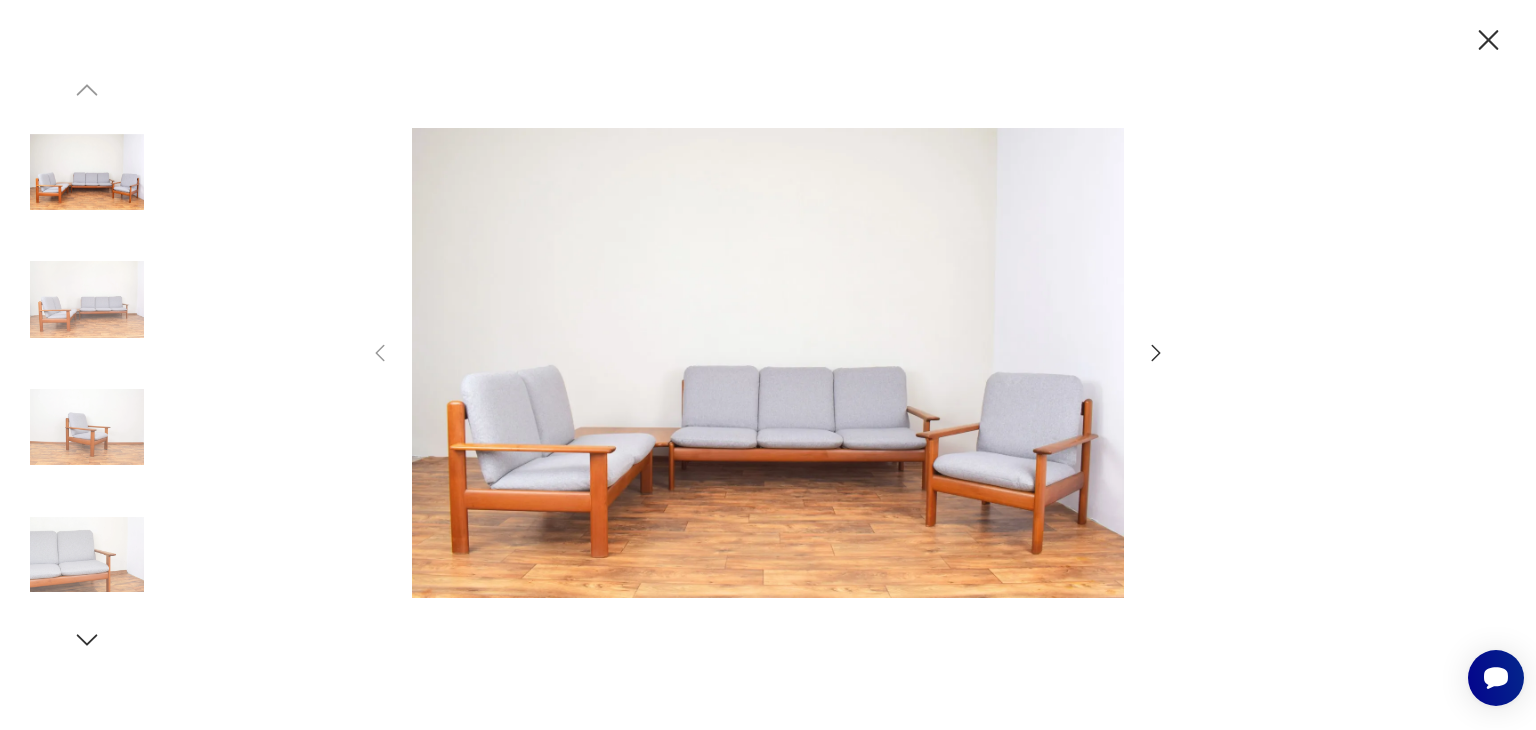 click 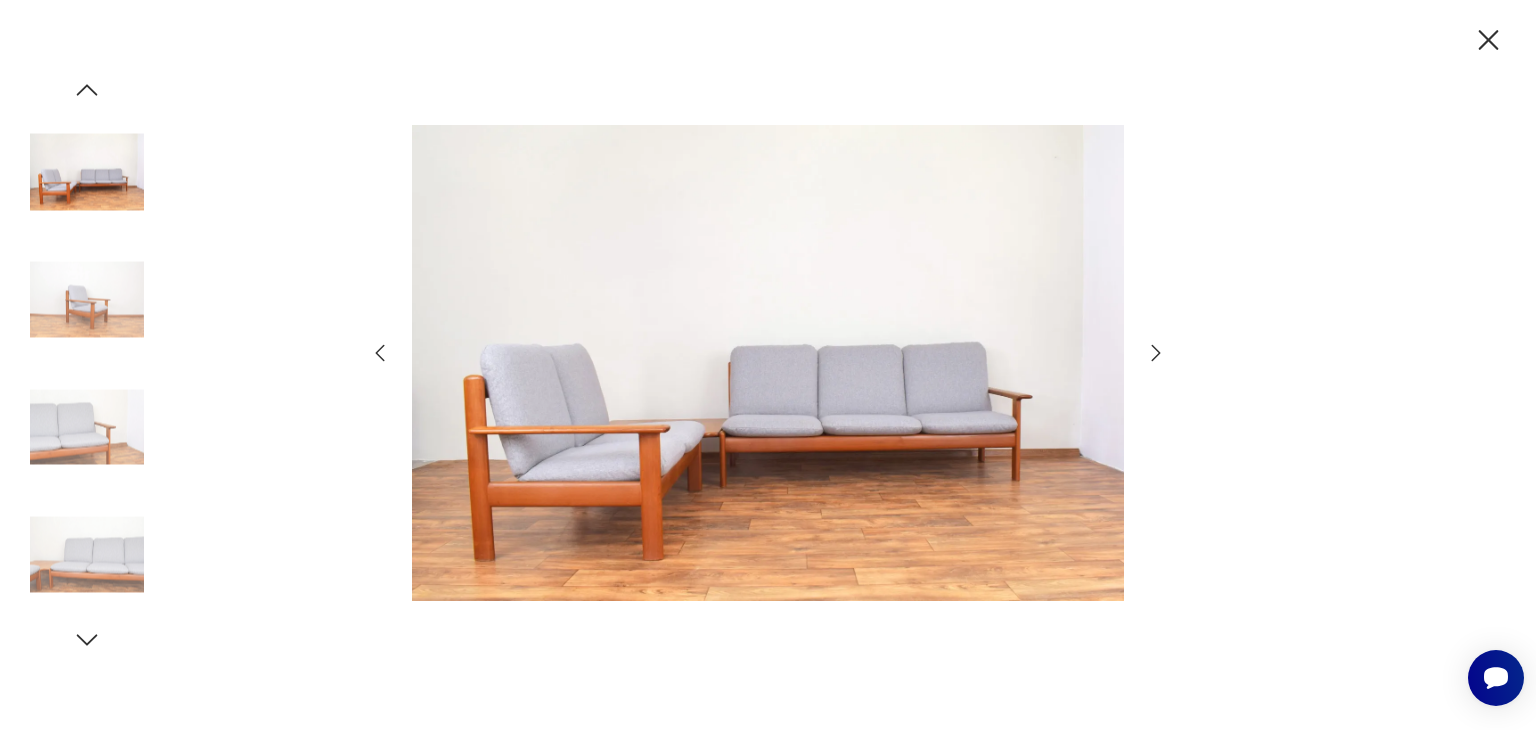 click 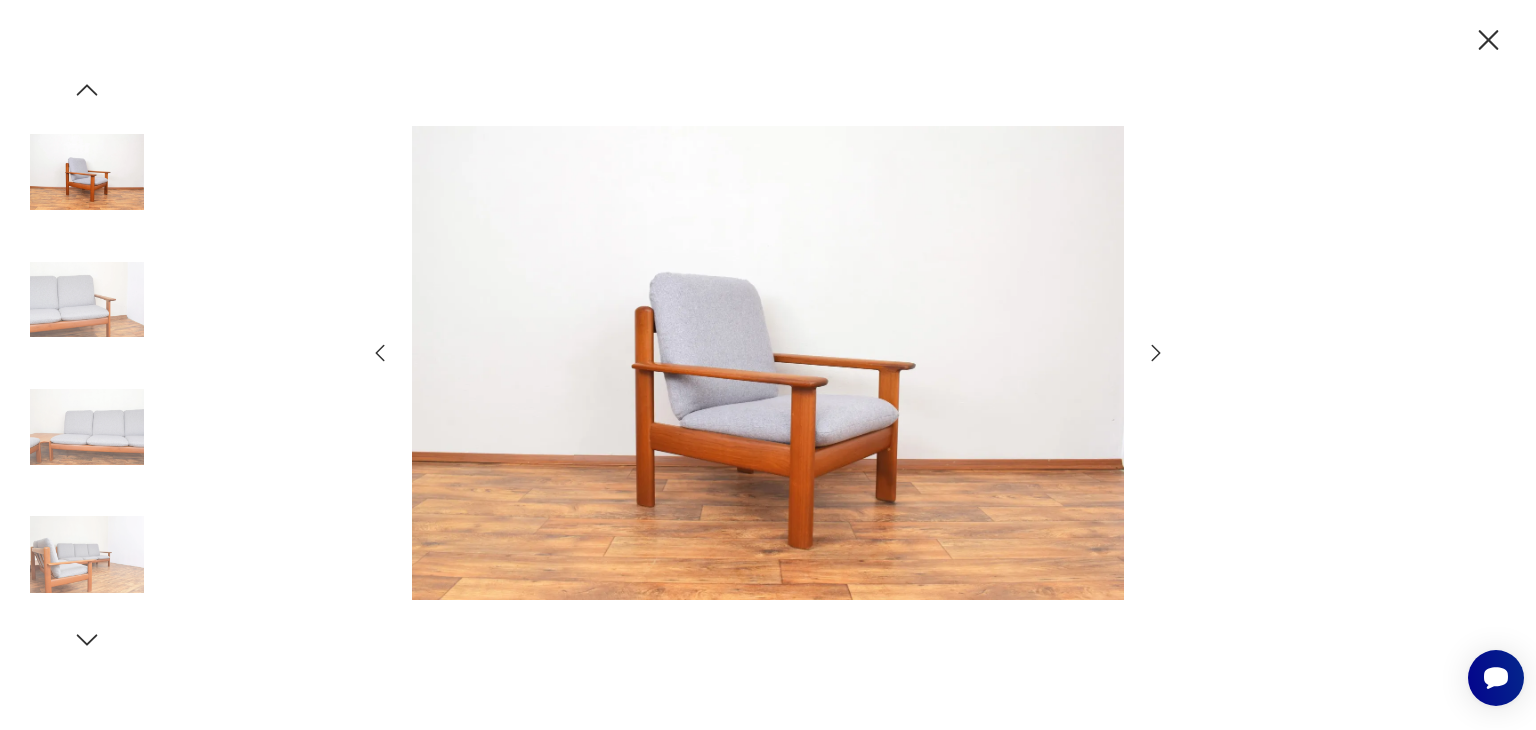 click 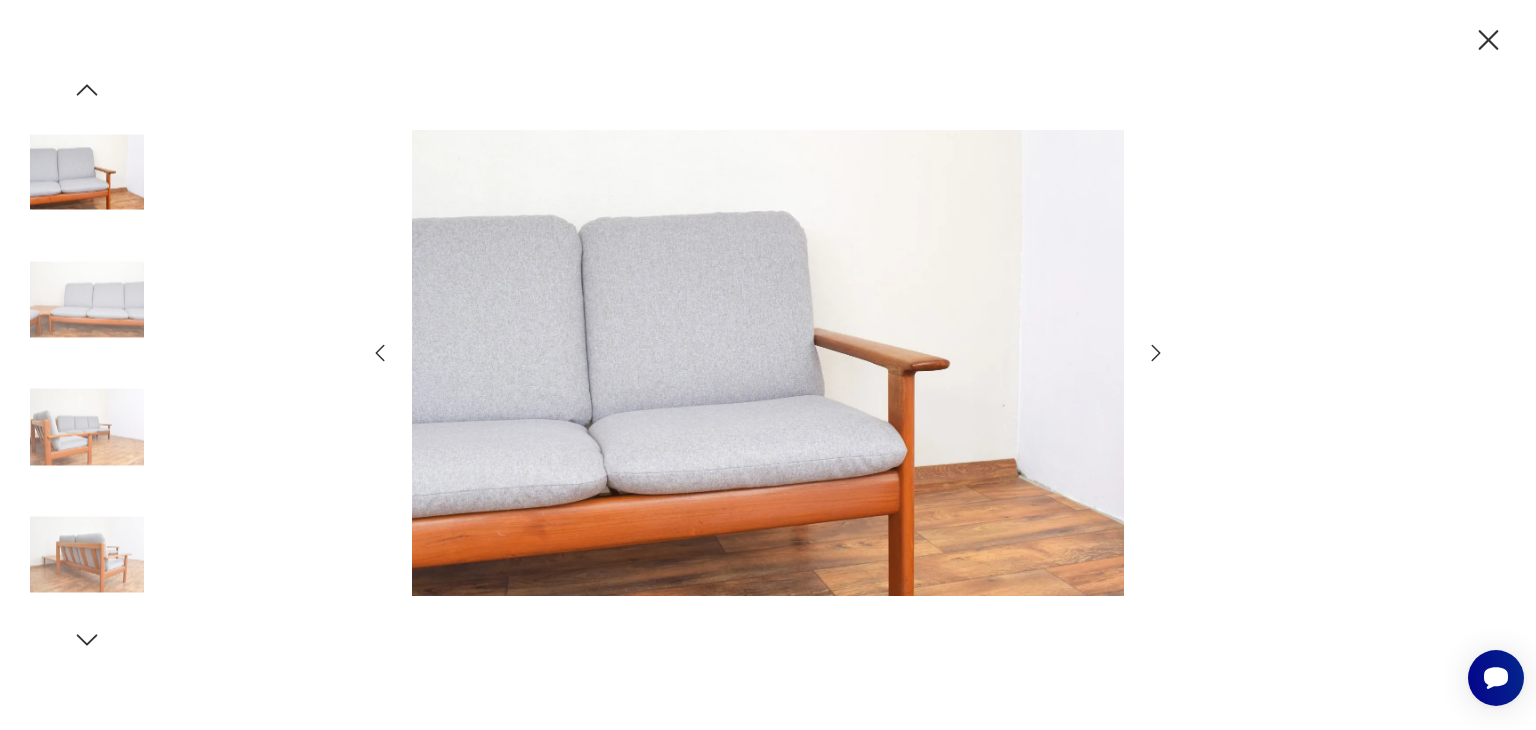 click 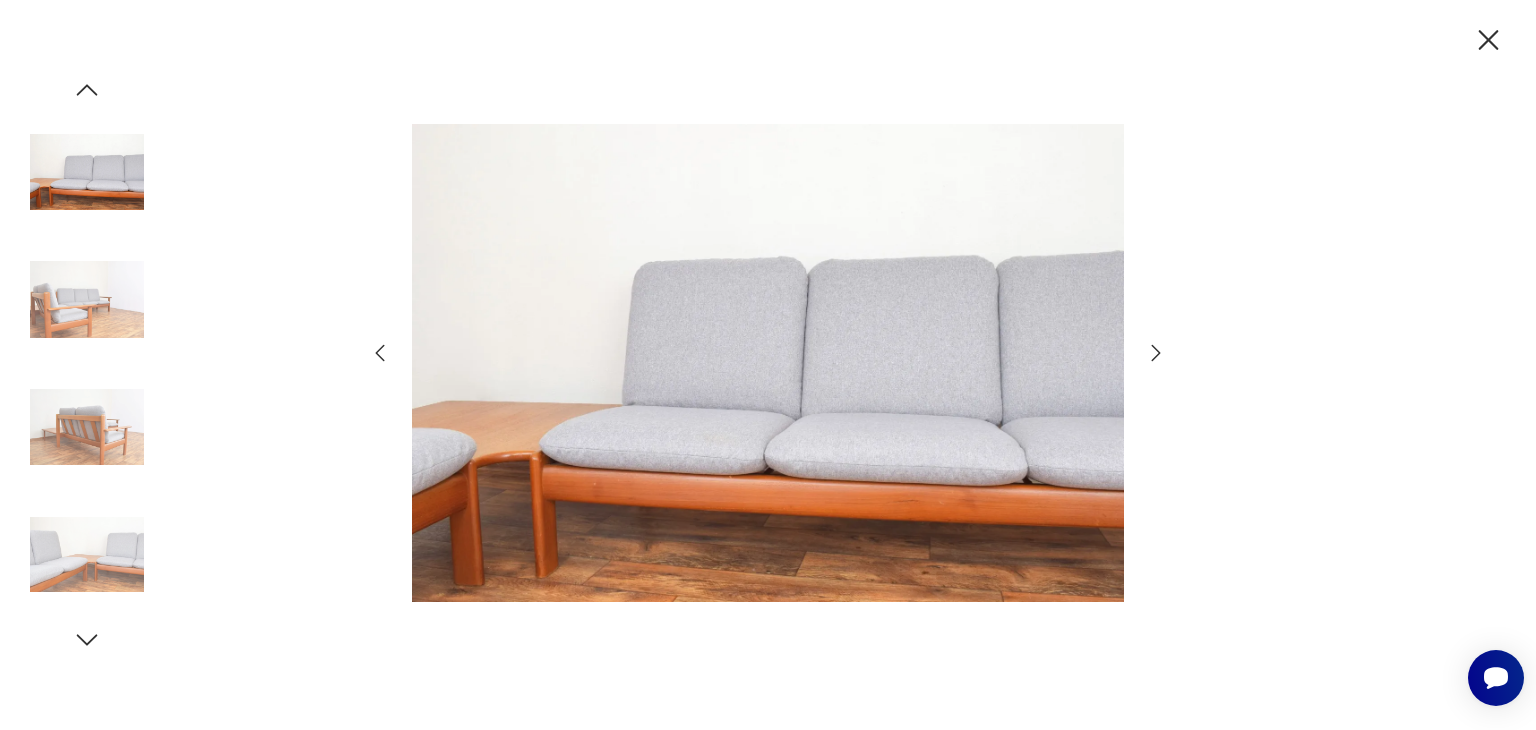 click 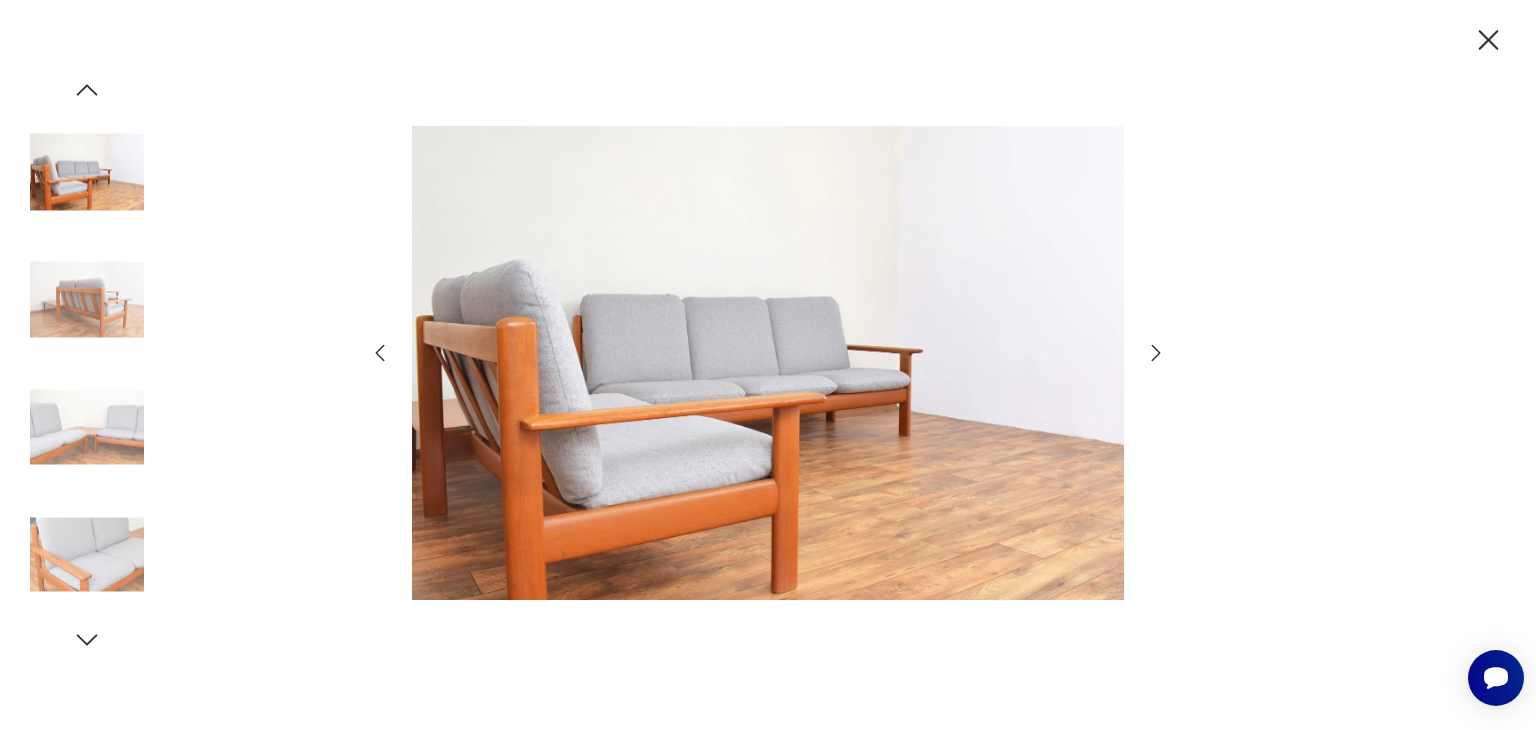 click 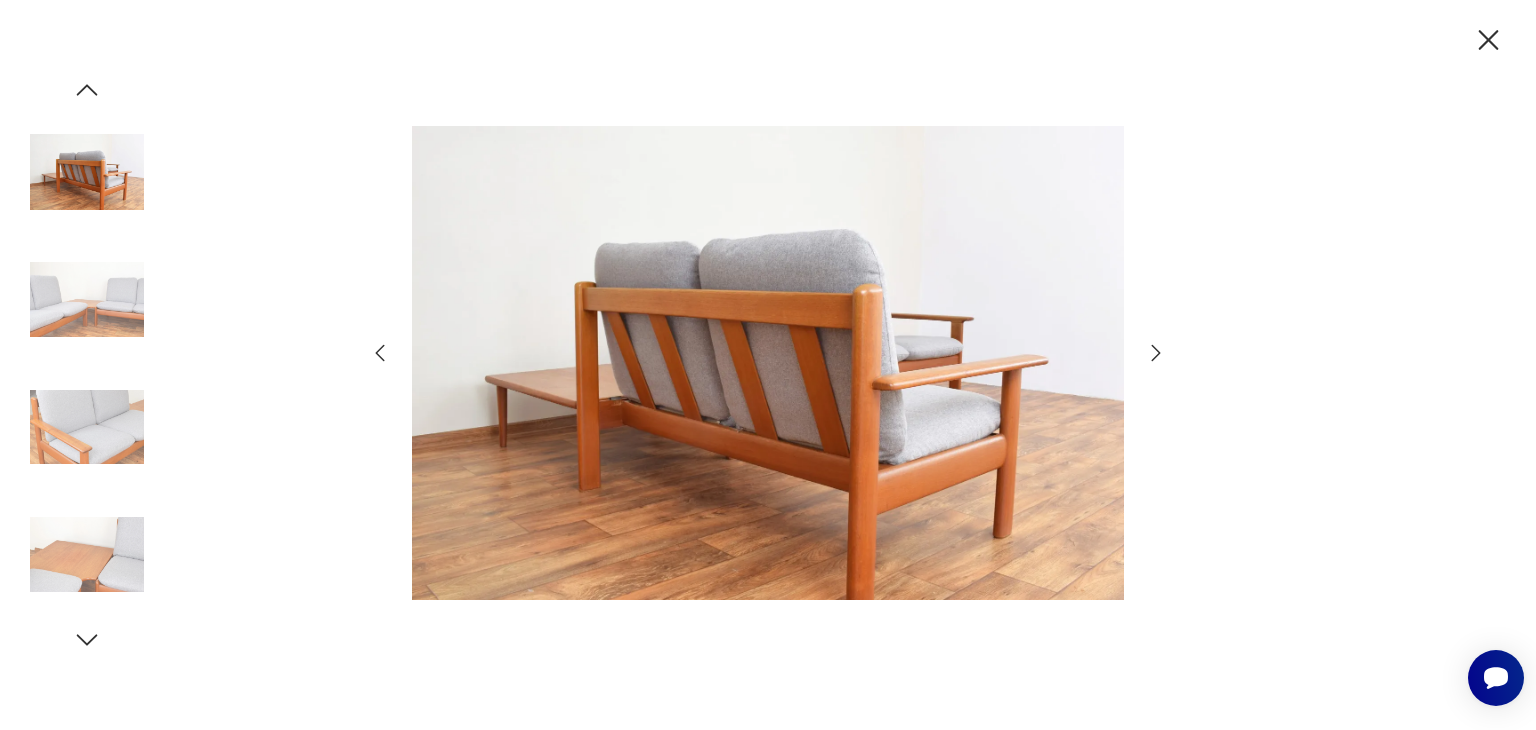 click 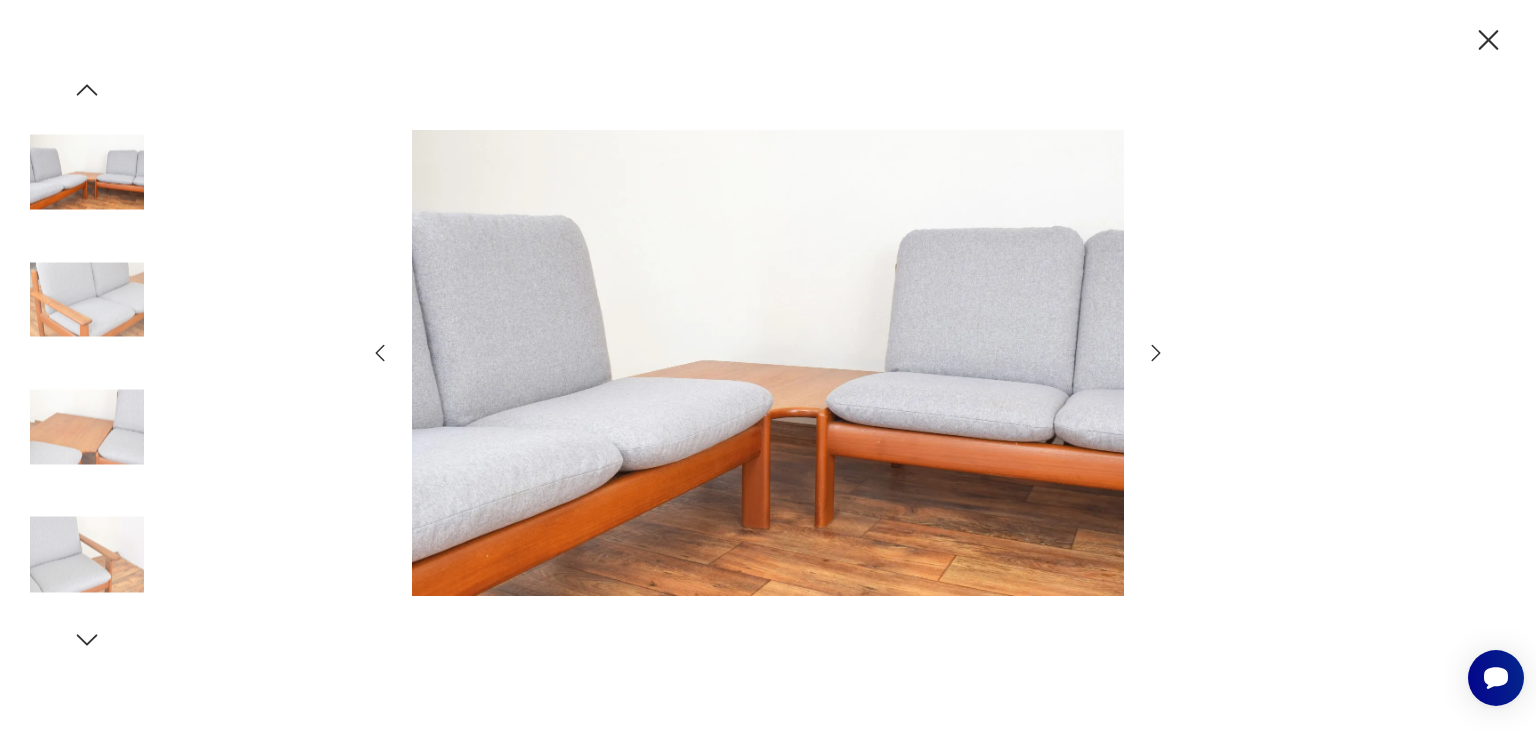 click 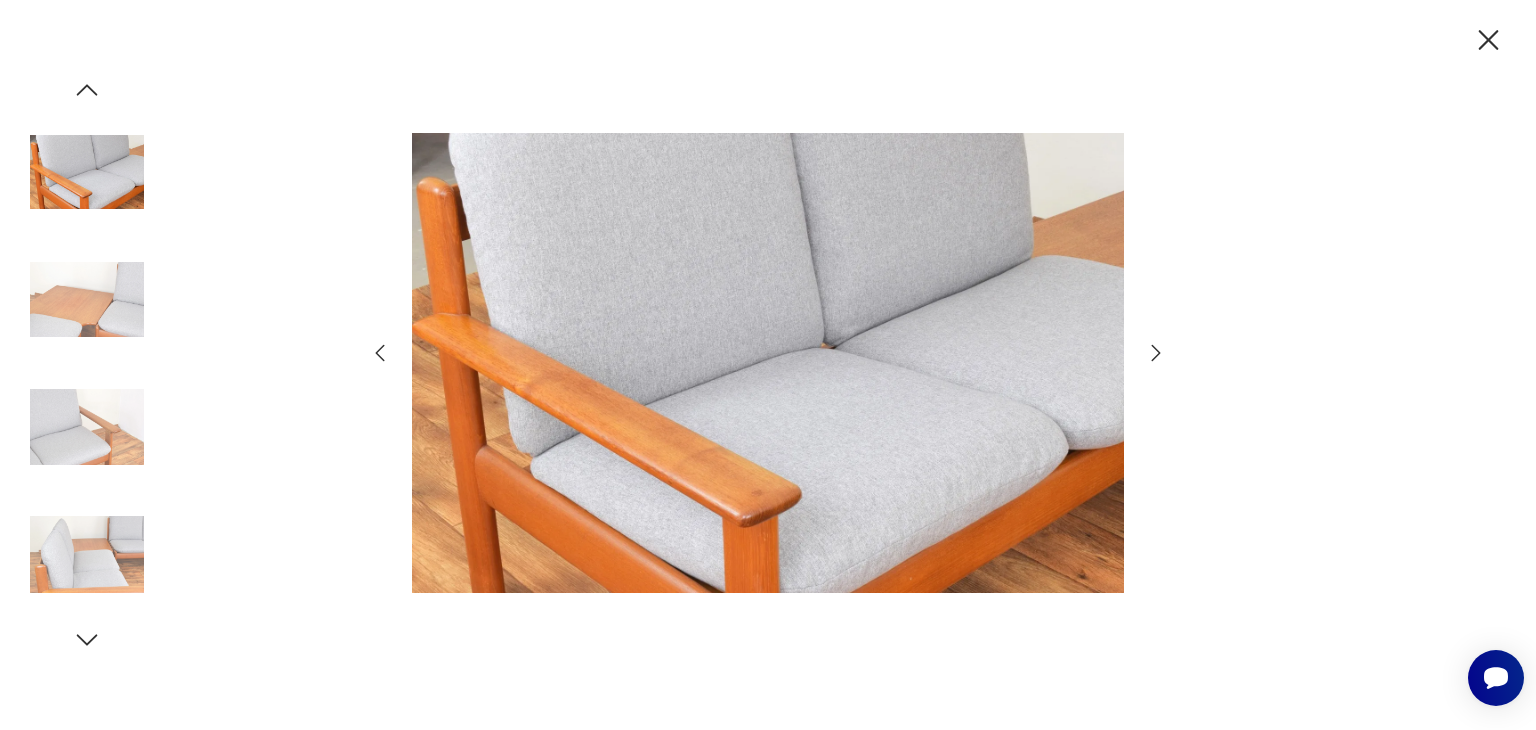 click 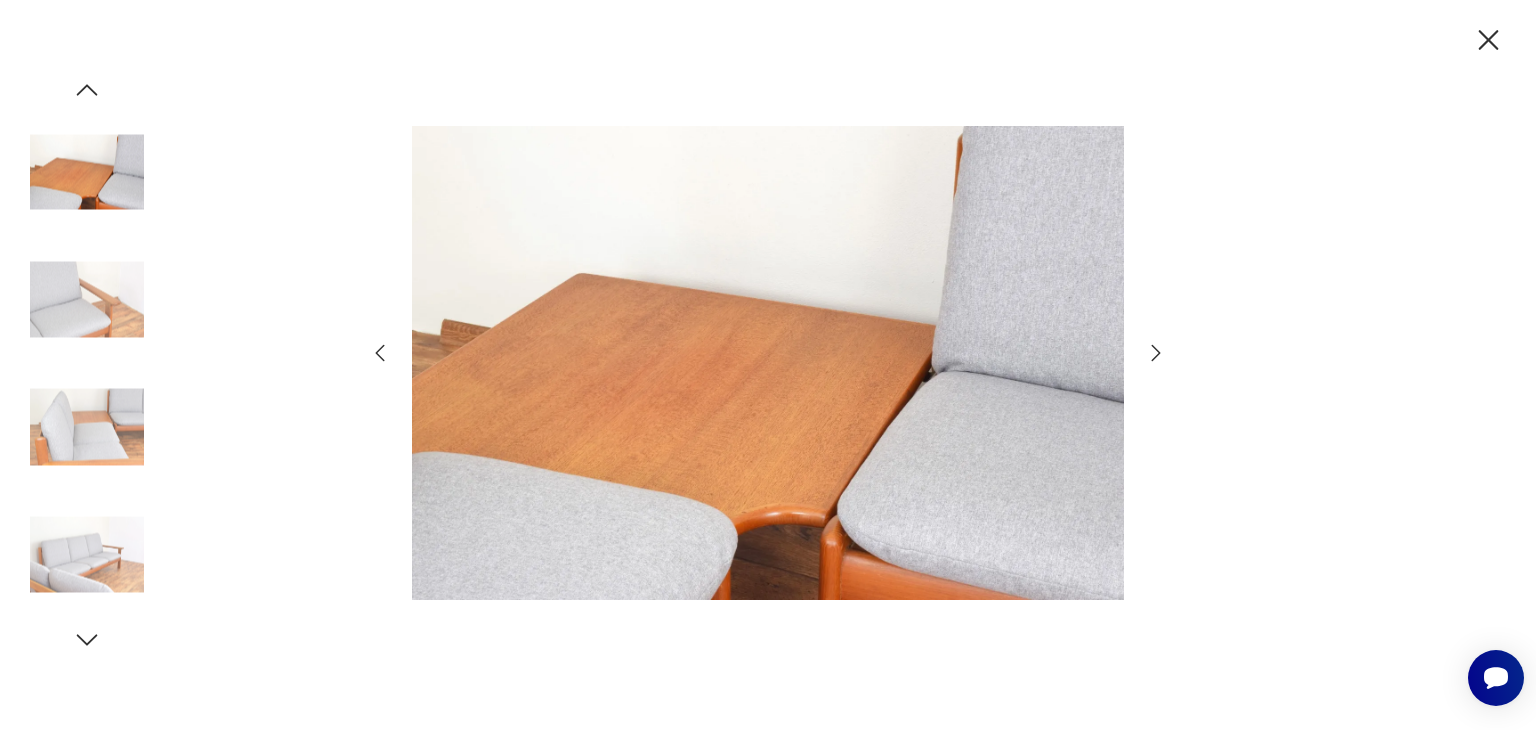 click 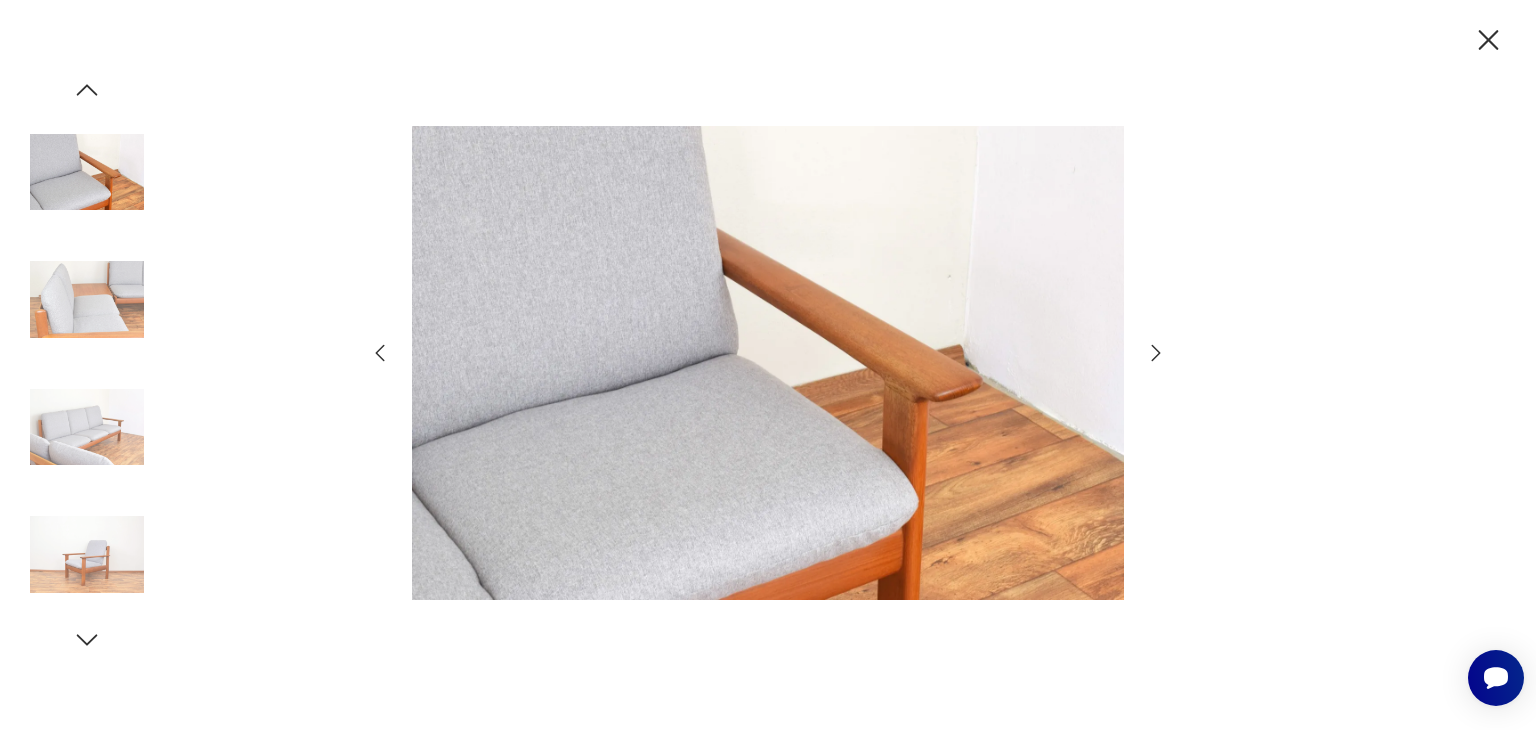 click 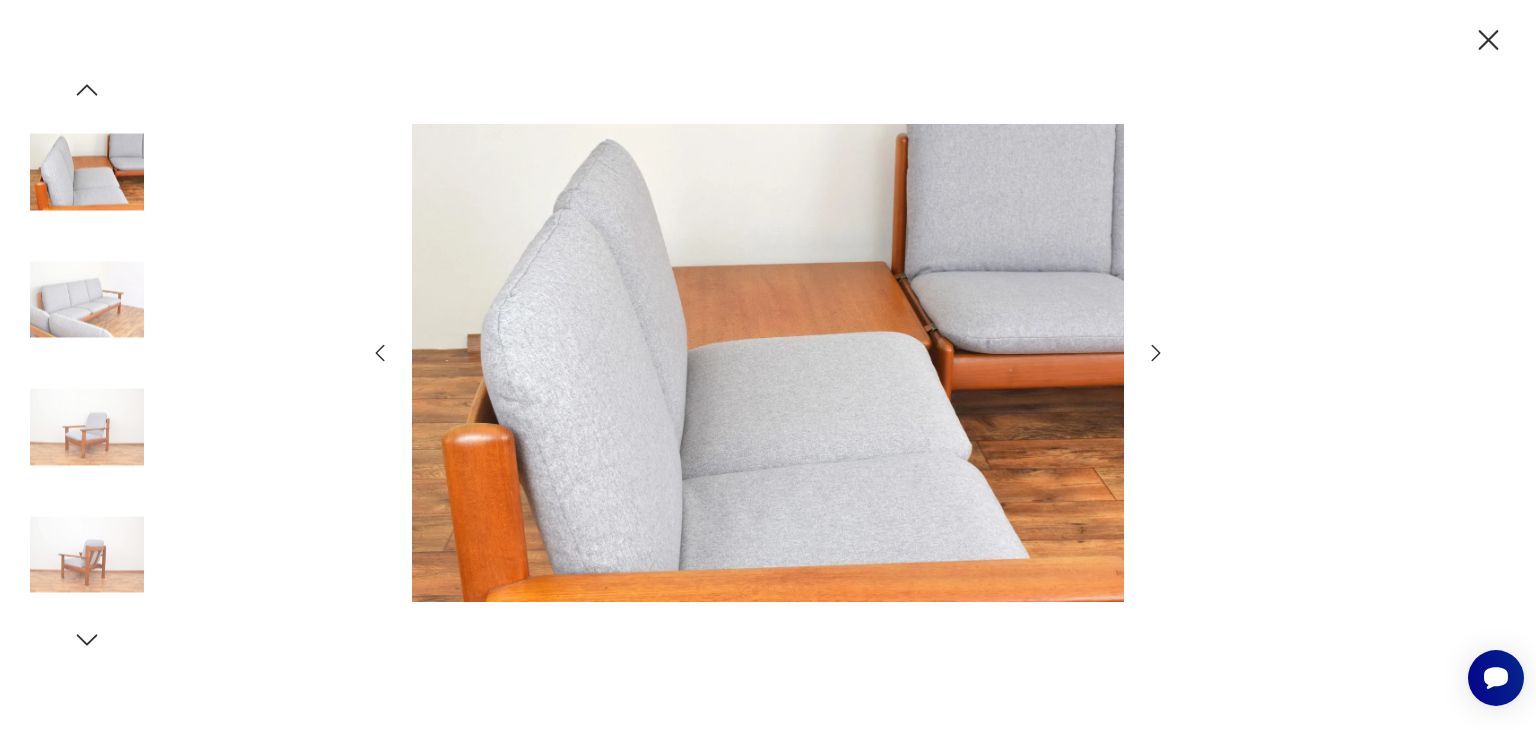 click 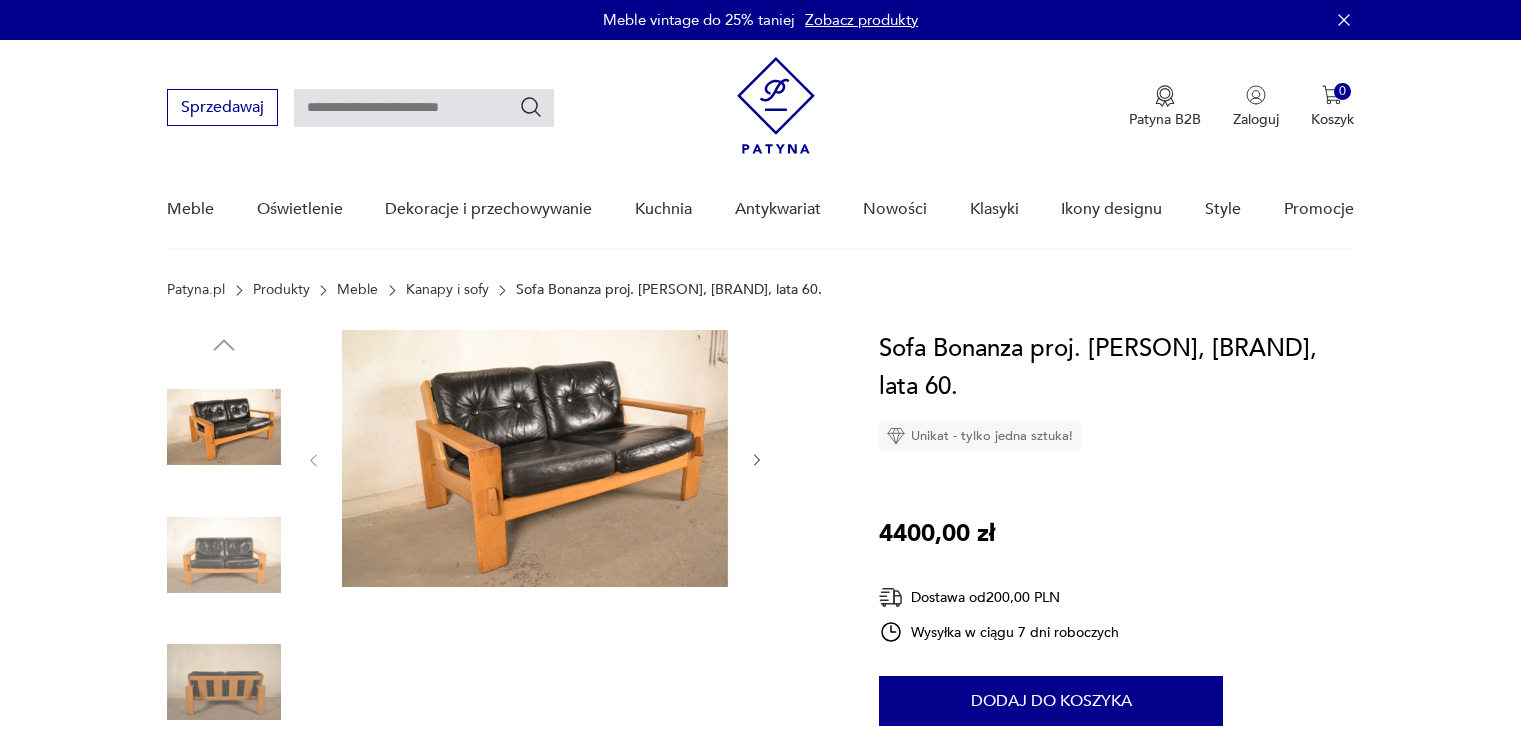scroll, scrollTop: 0, scrollLeft: 0, axis: both 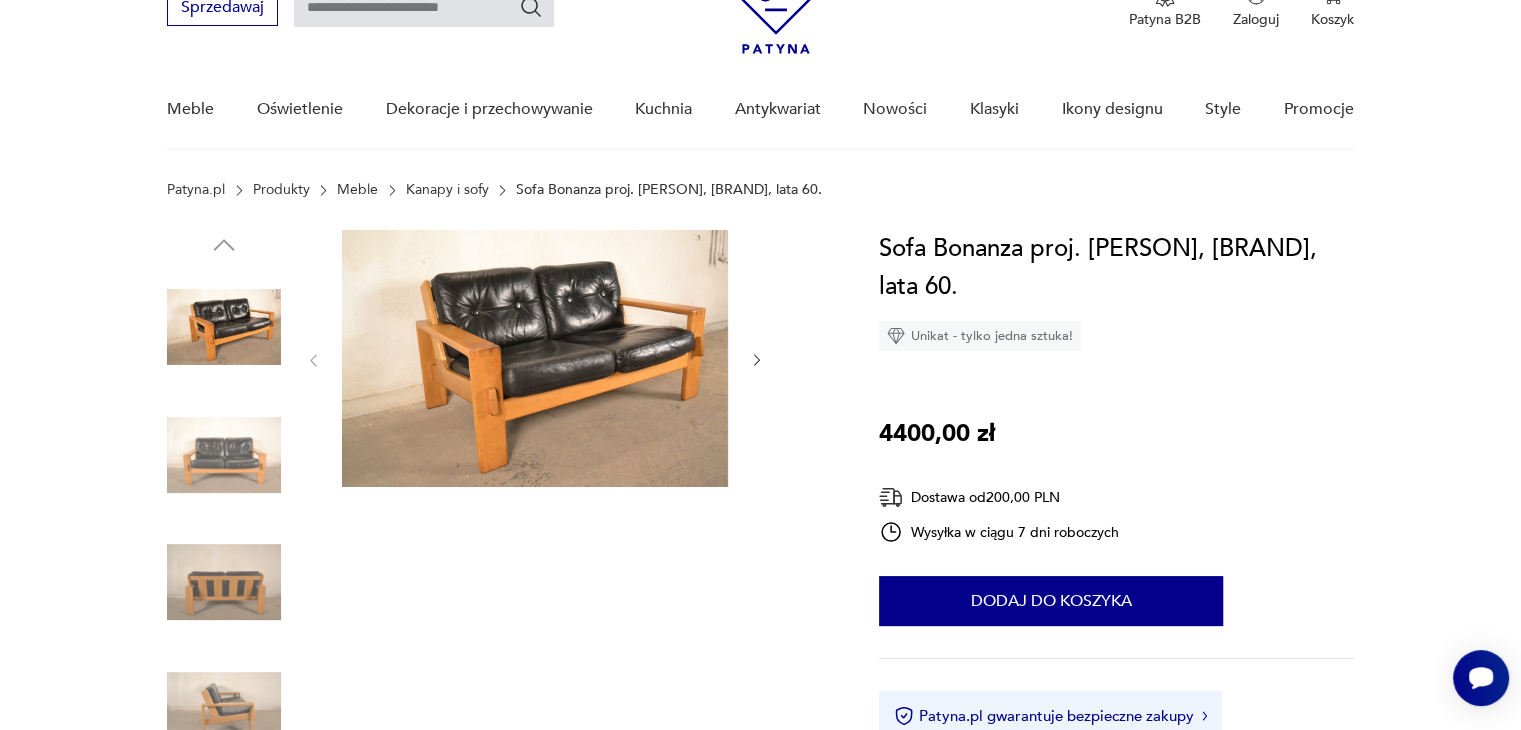 click at bounding box center [535, 358] 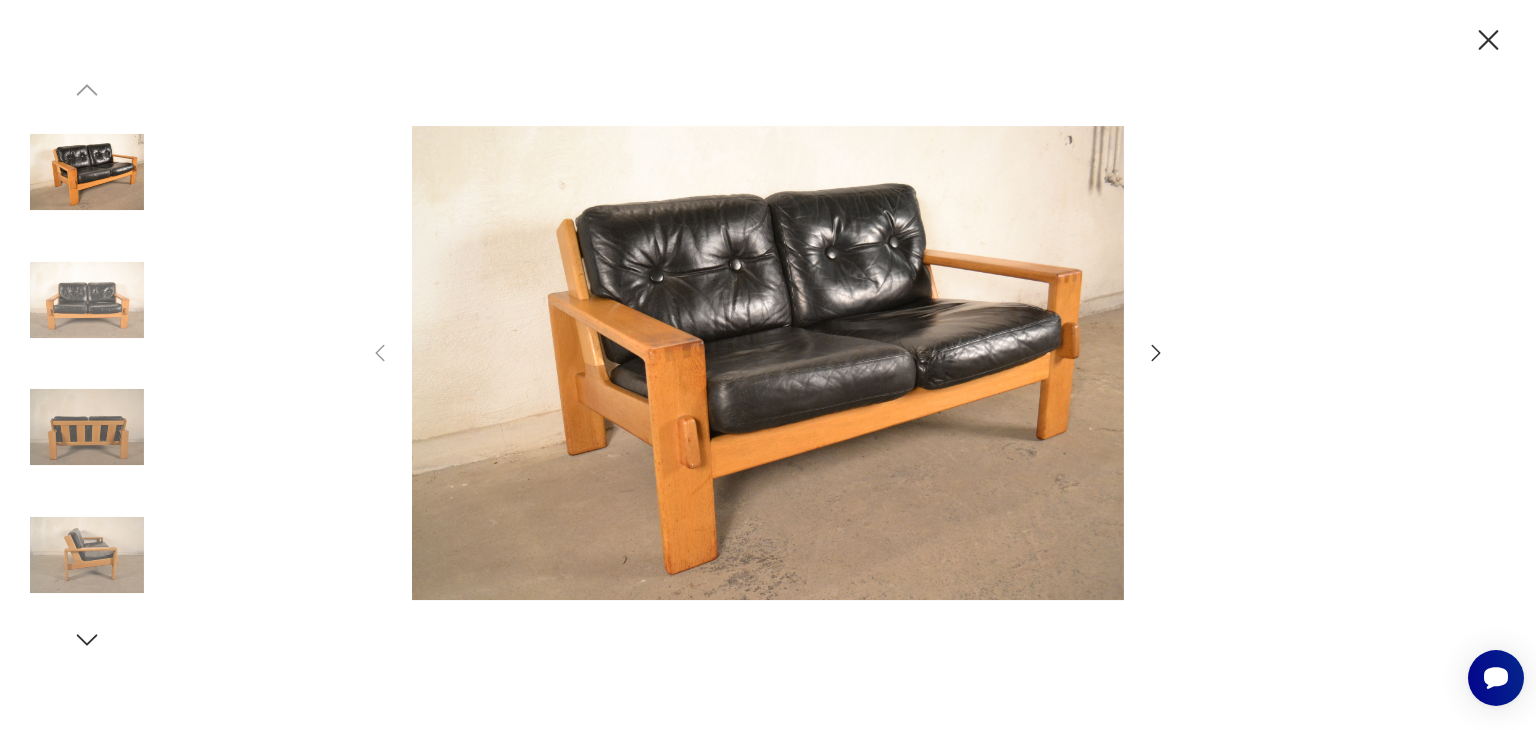 click 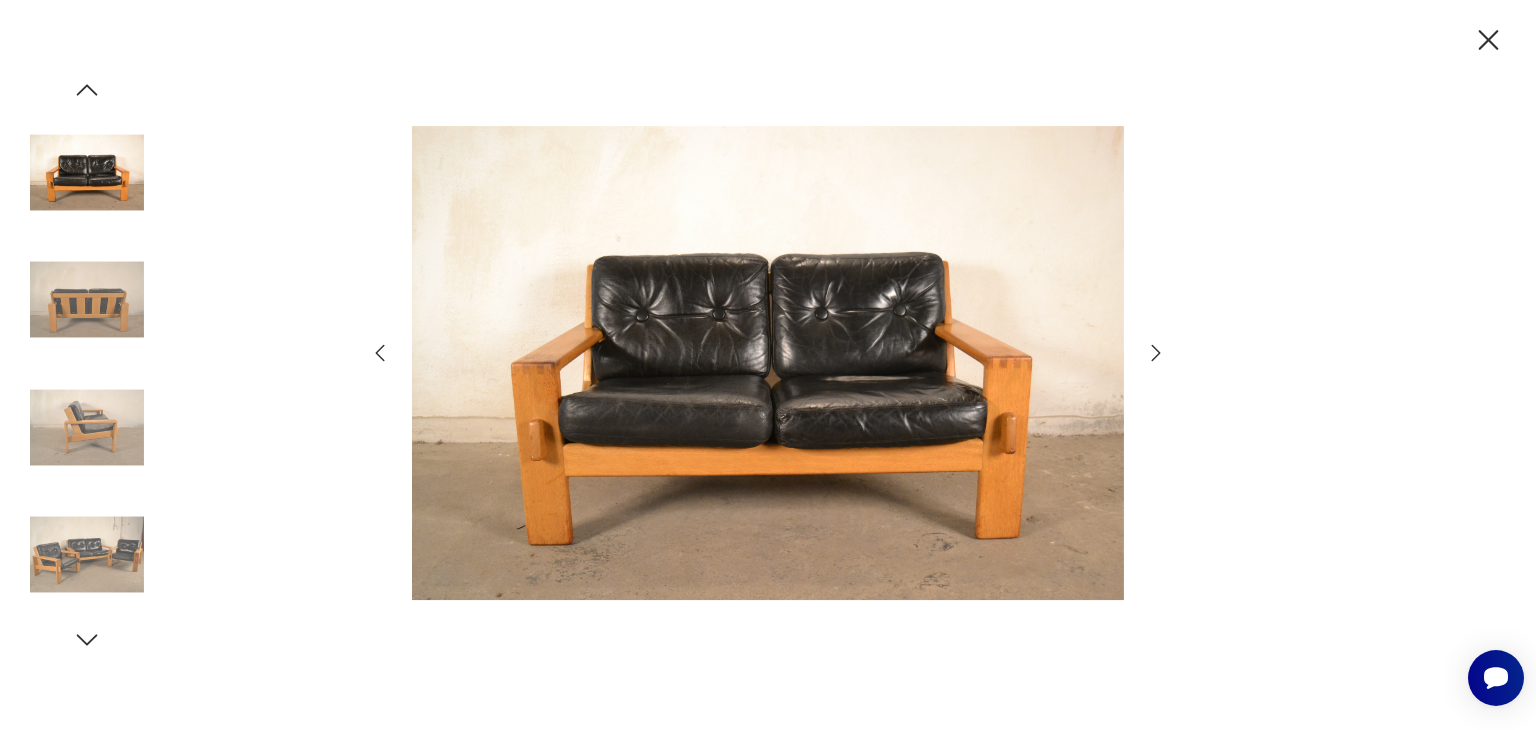 click 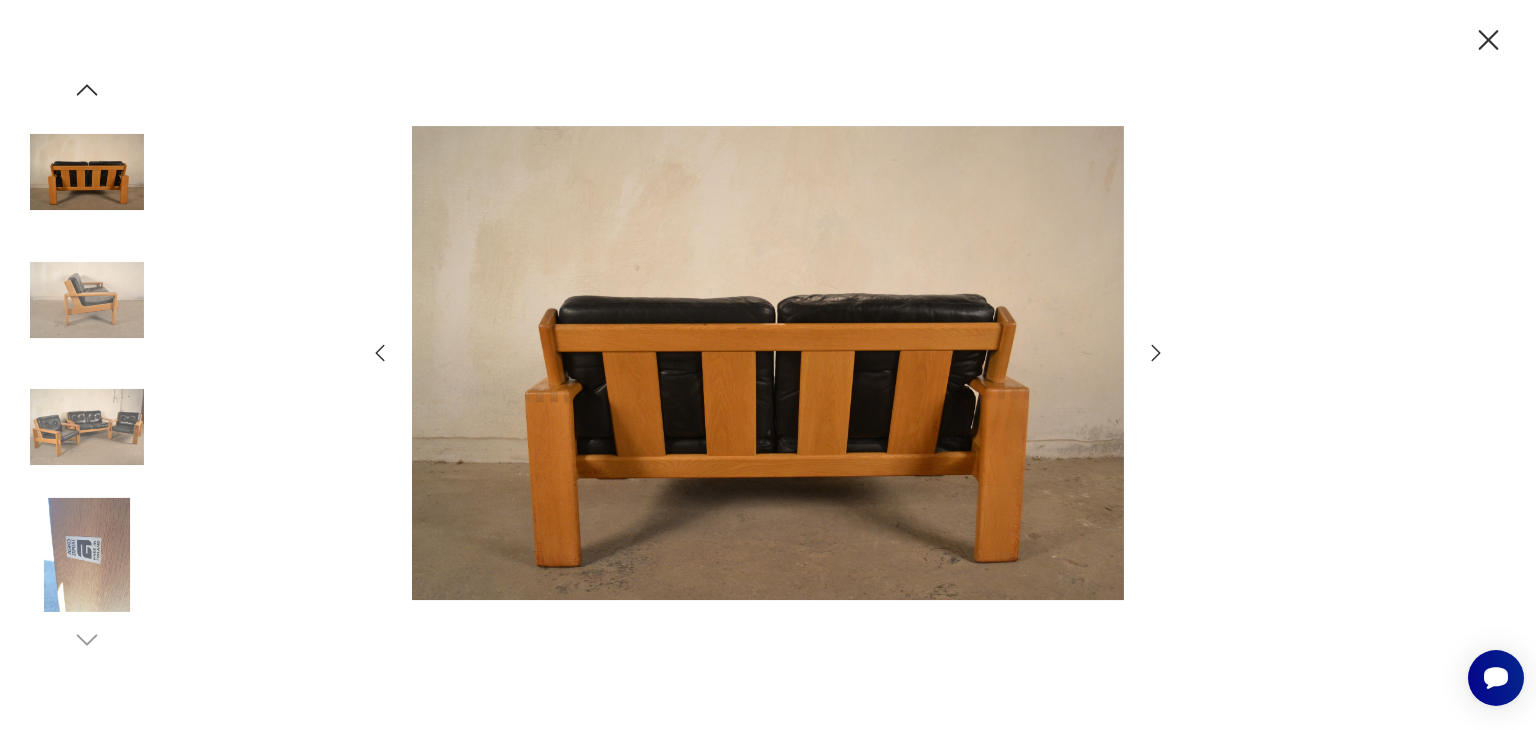 click 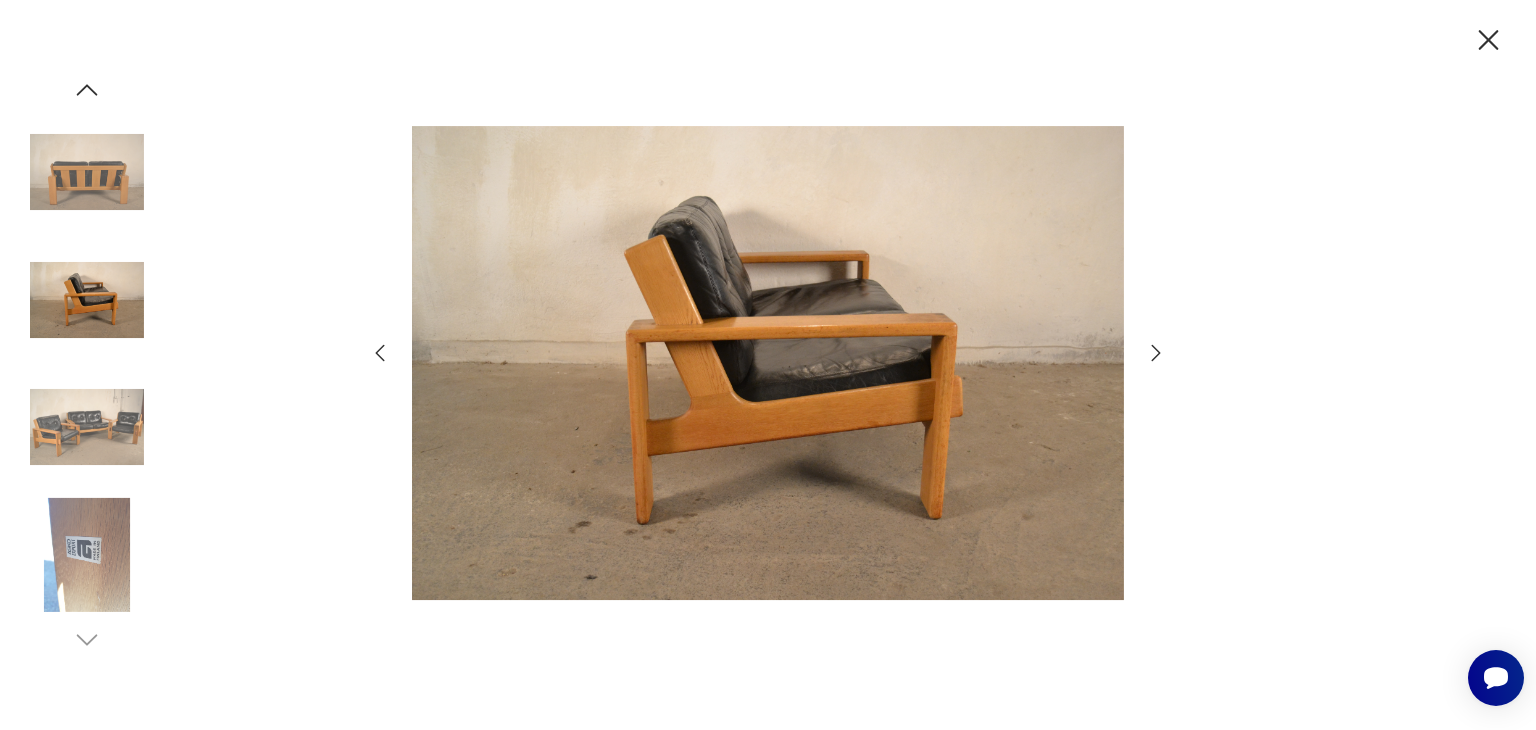 click 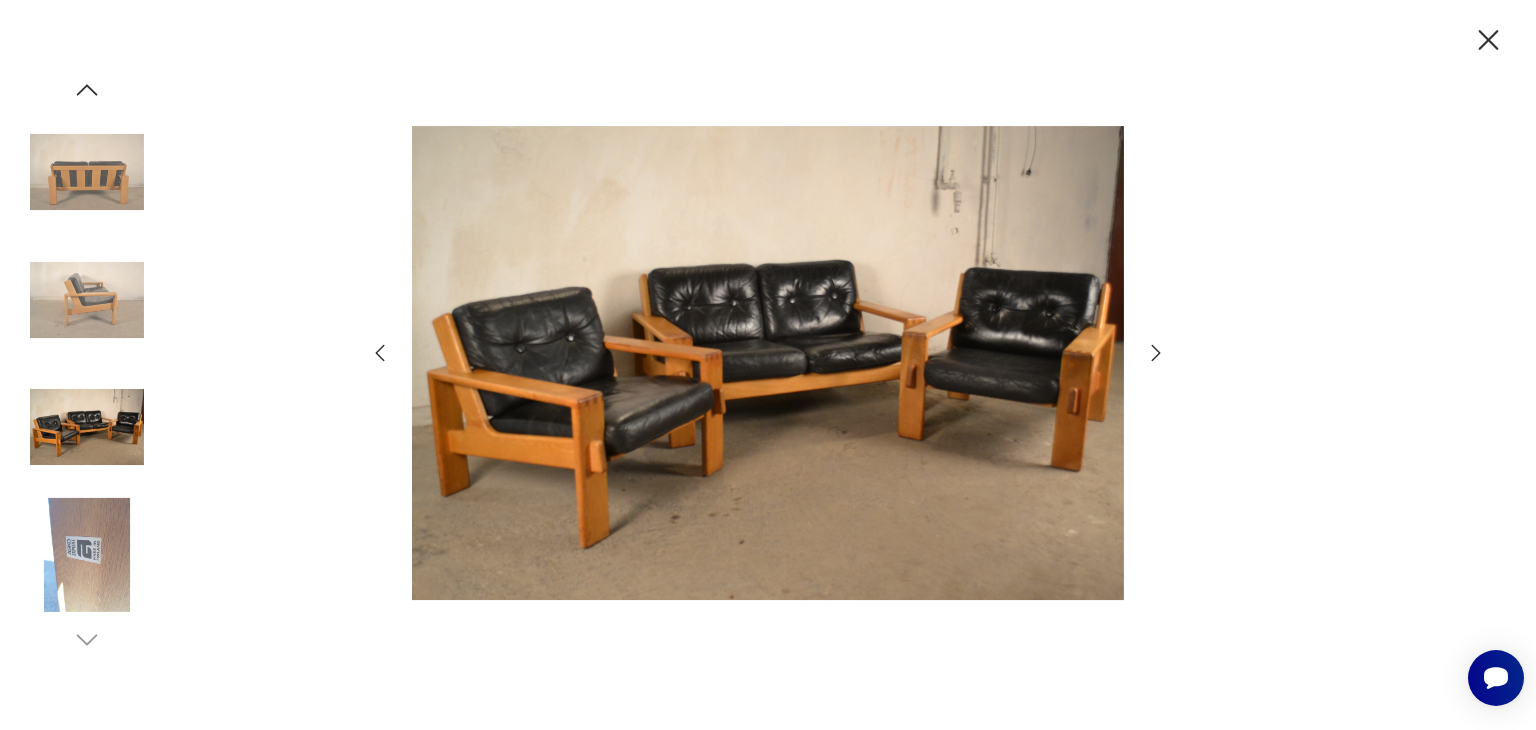 click 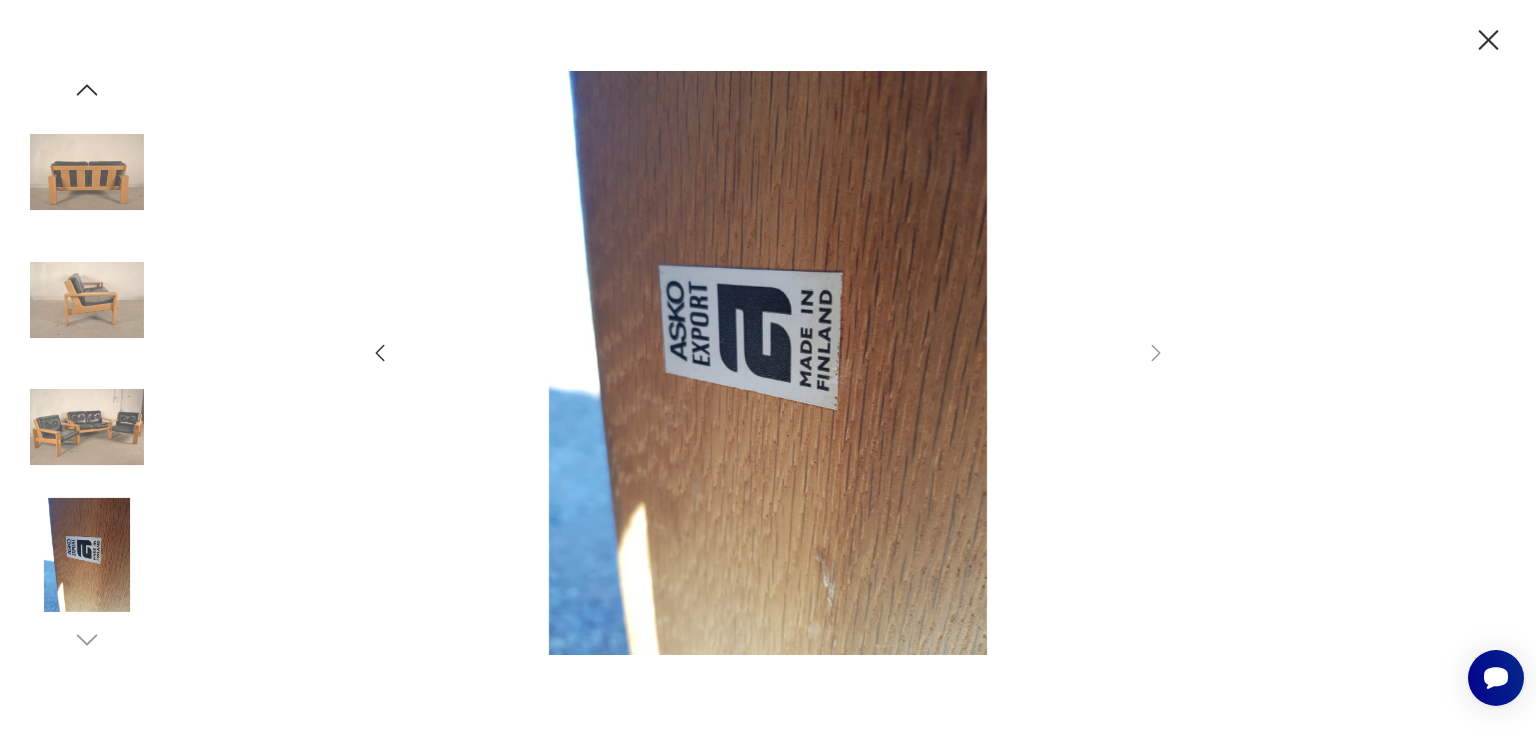 click 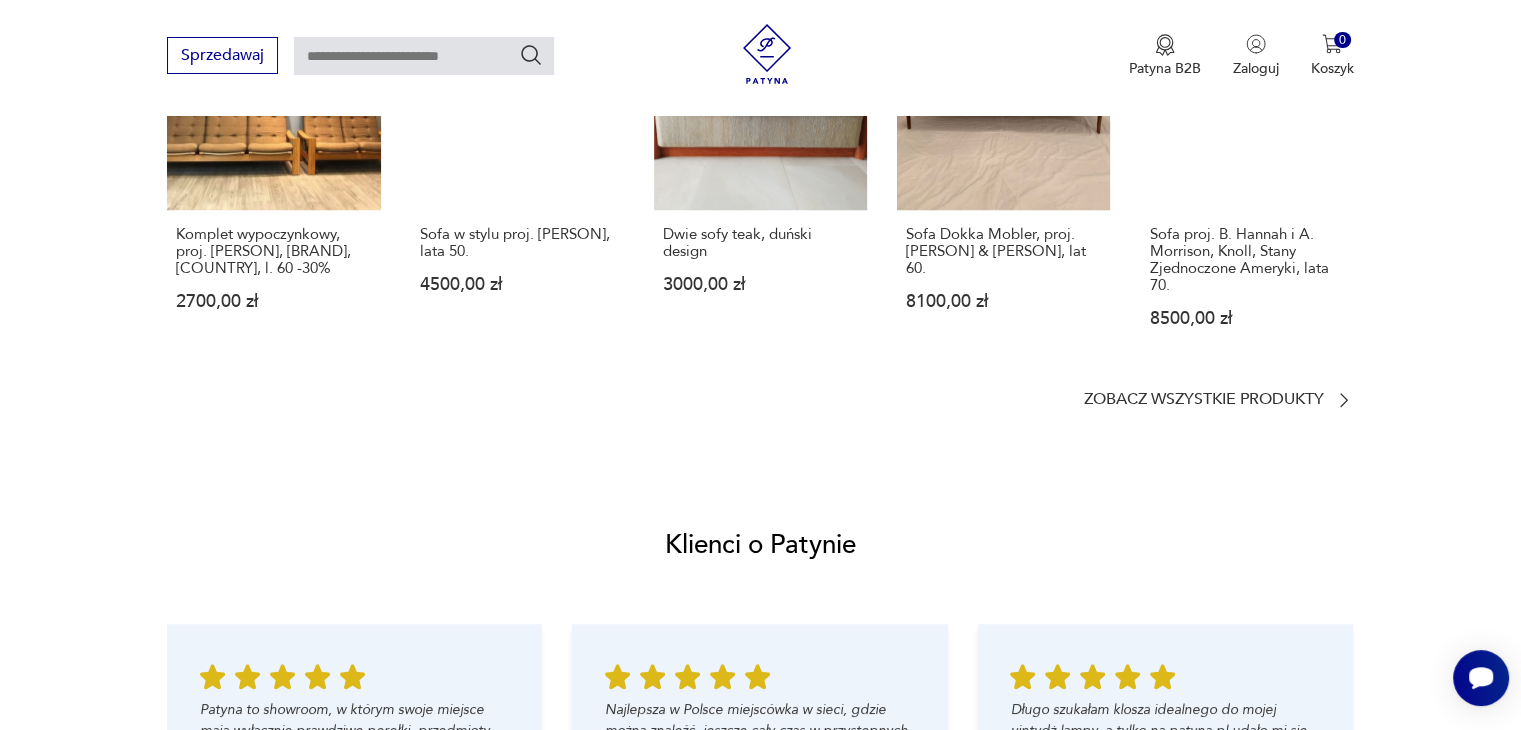 scroll, scrollTop: 1700, scrollLeft: 0, axis: vertical 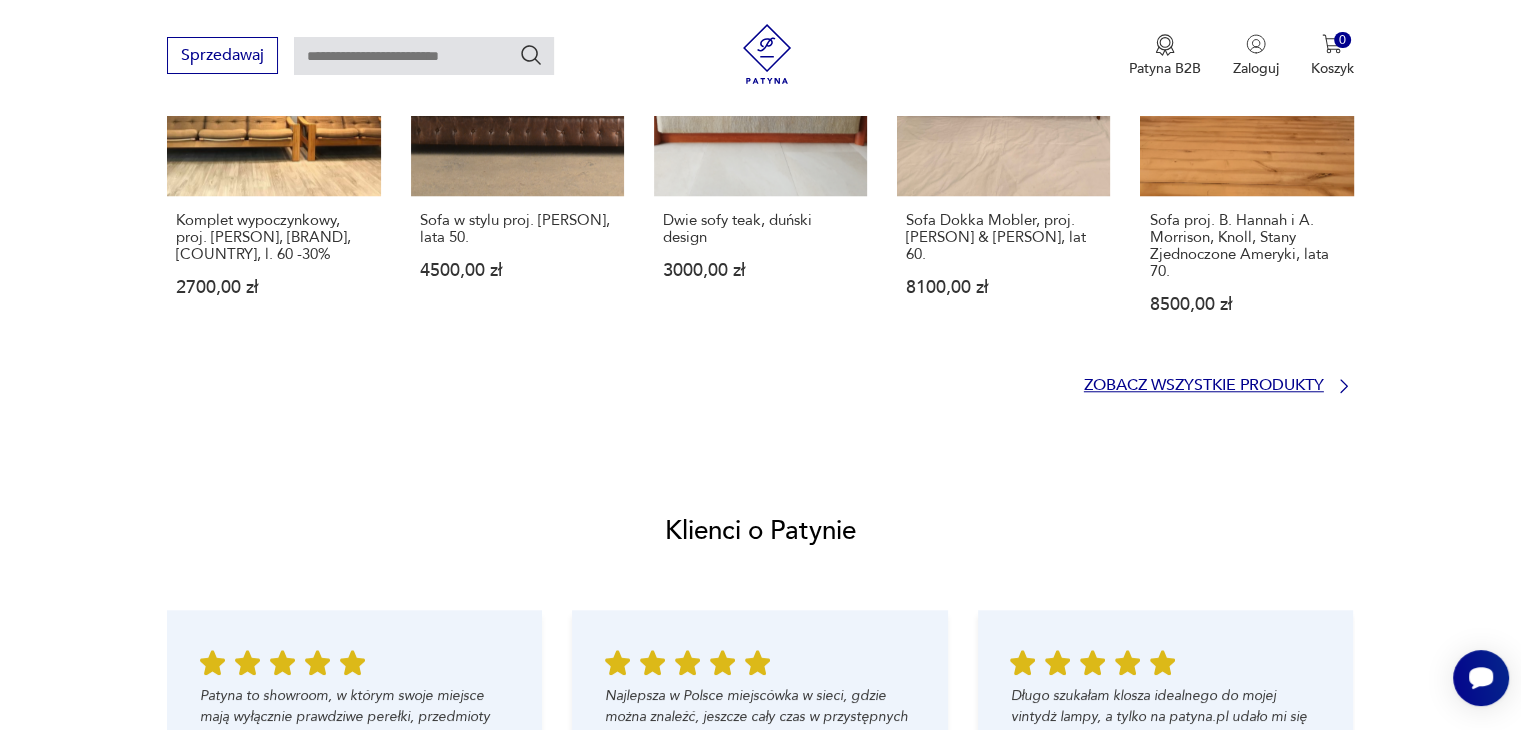 click on "Zobacz wszystkie produkty" at bounding box center [1204, 385] 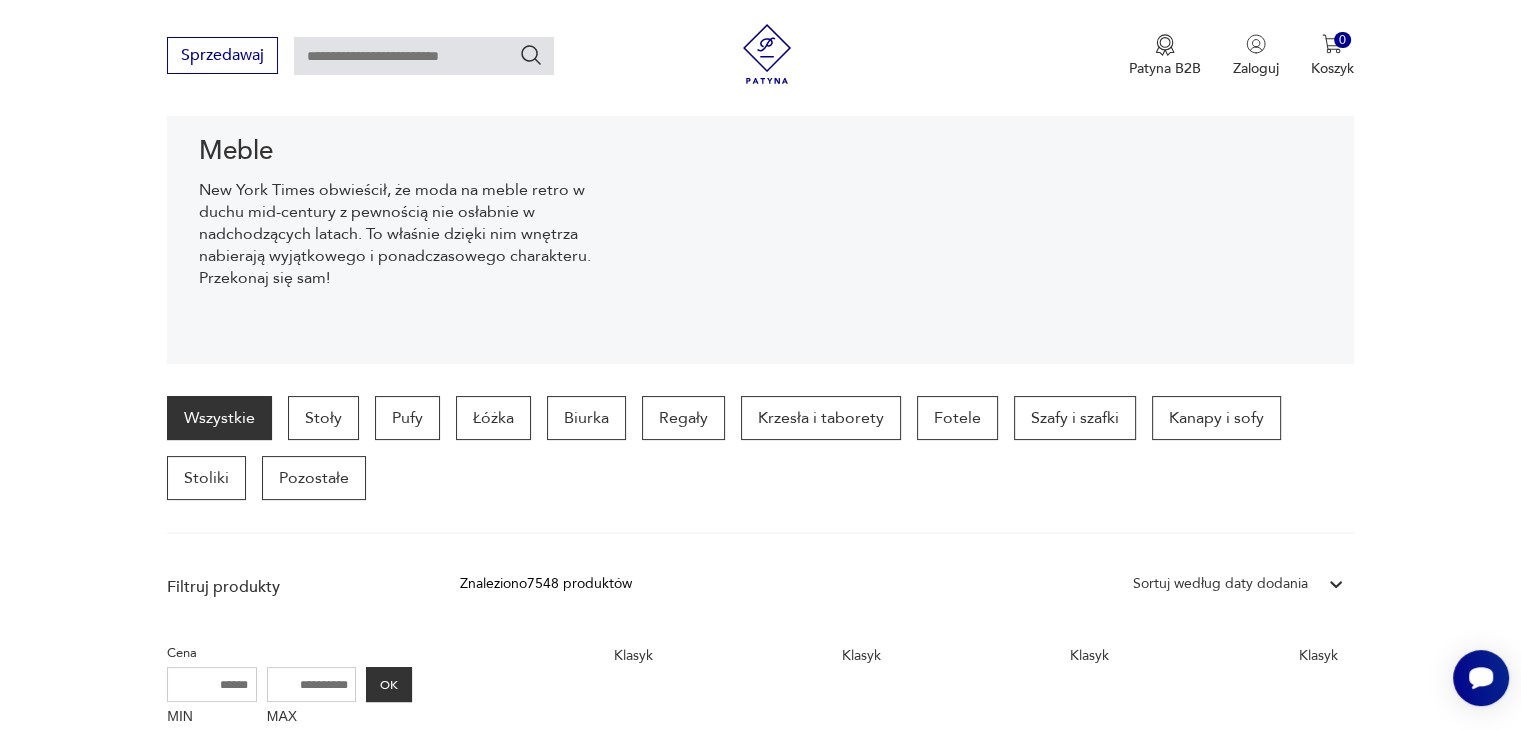 scroll, scrollTop: 529, scrollLeft: 0, axis: vertical 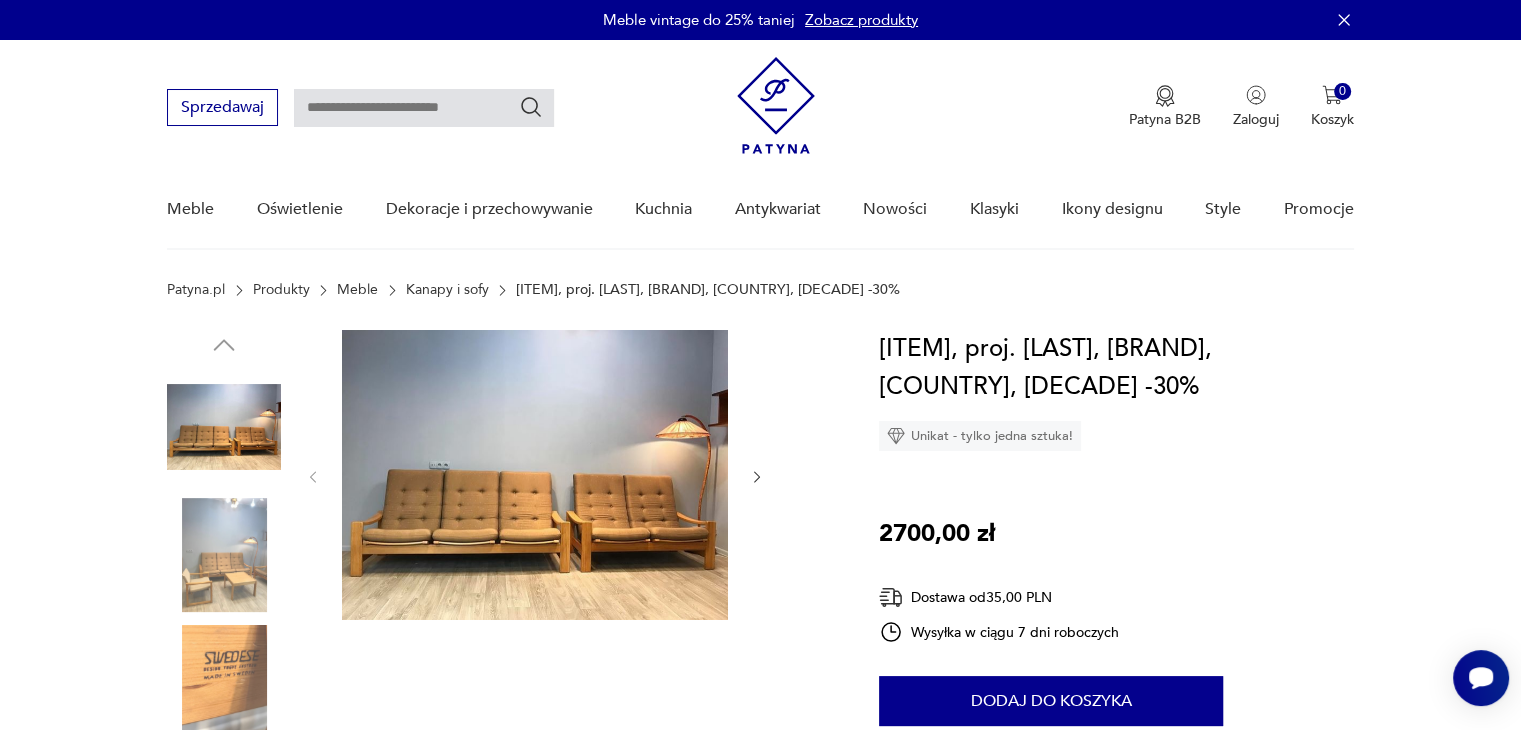 click at bounding box center (535, 475) 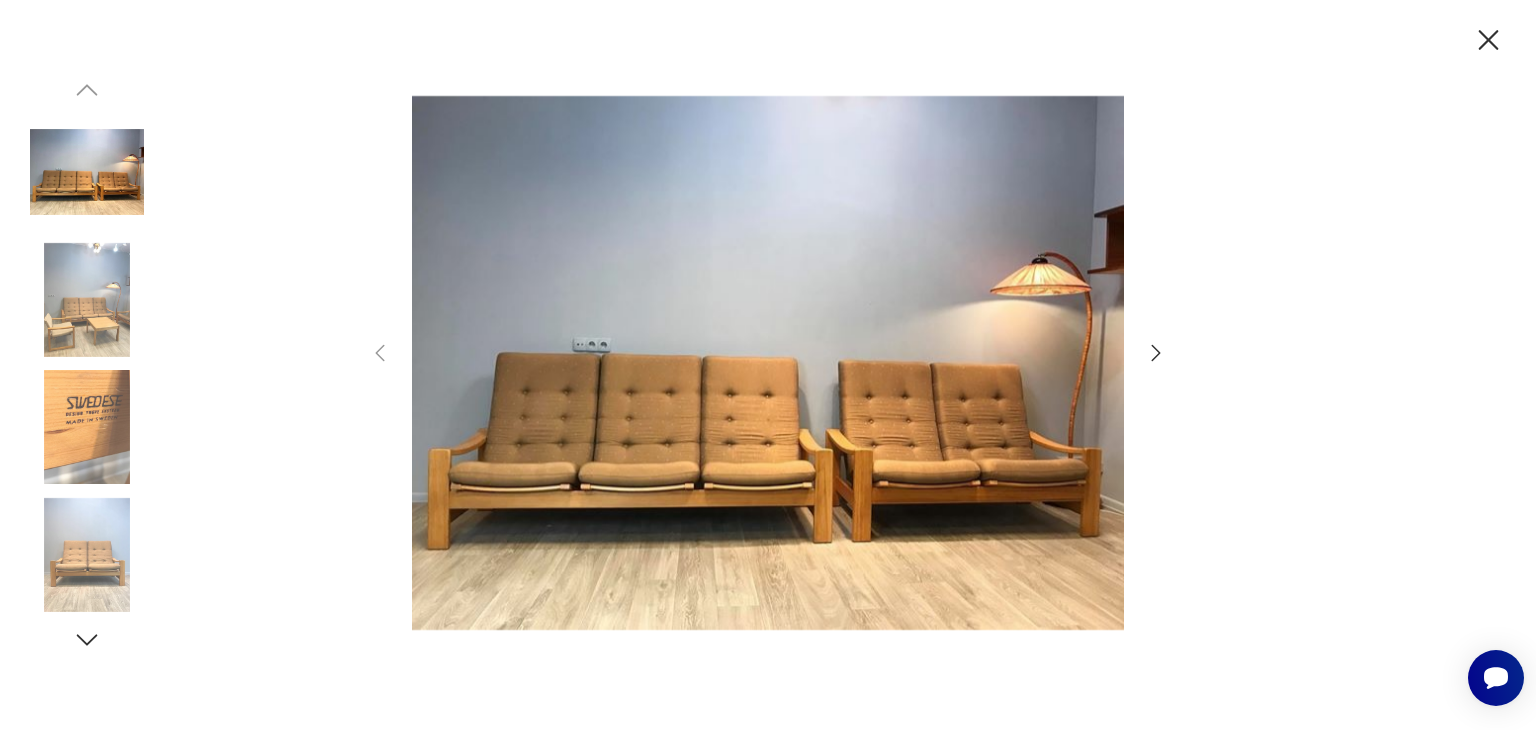 click 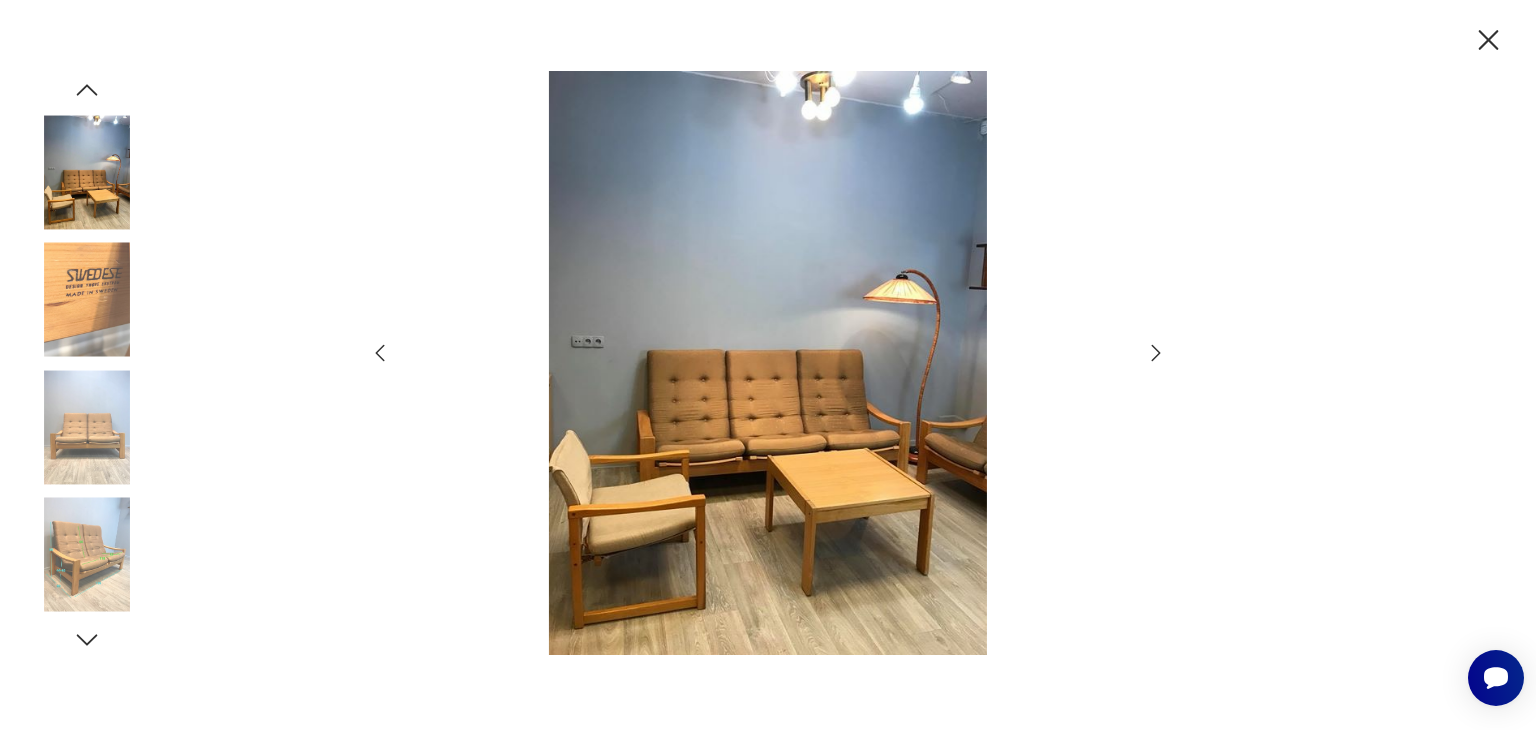 click 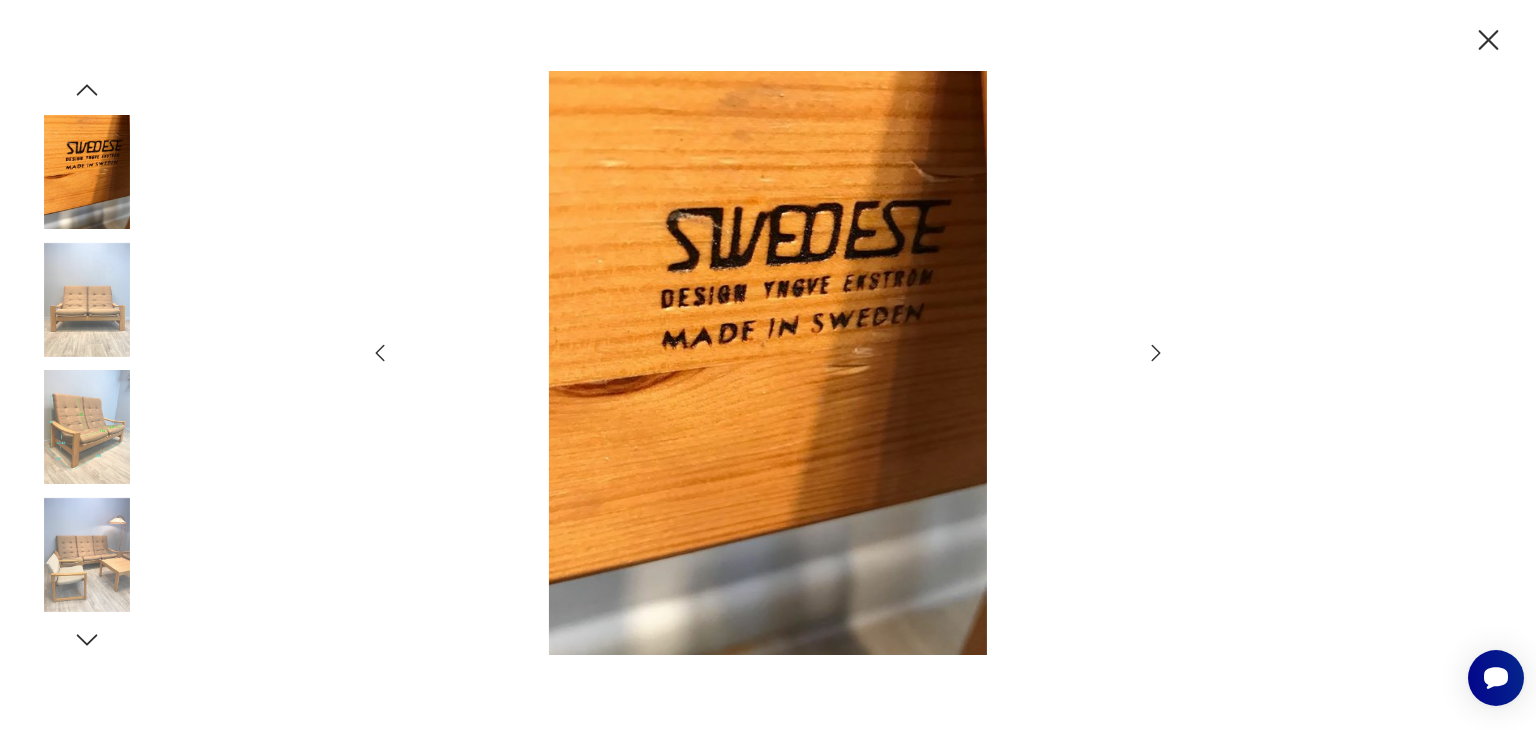 click 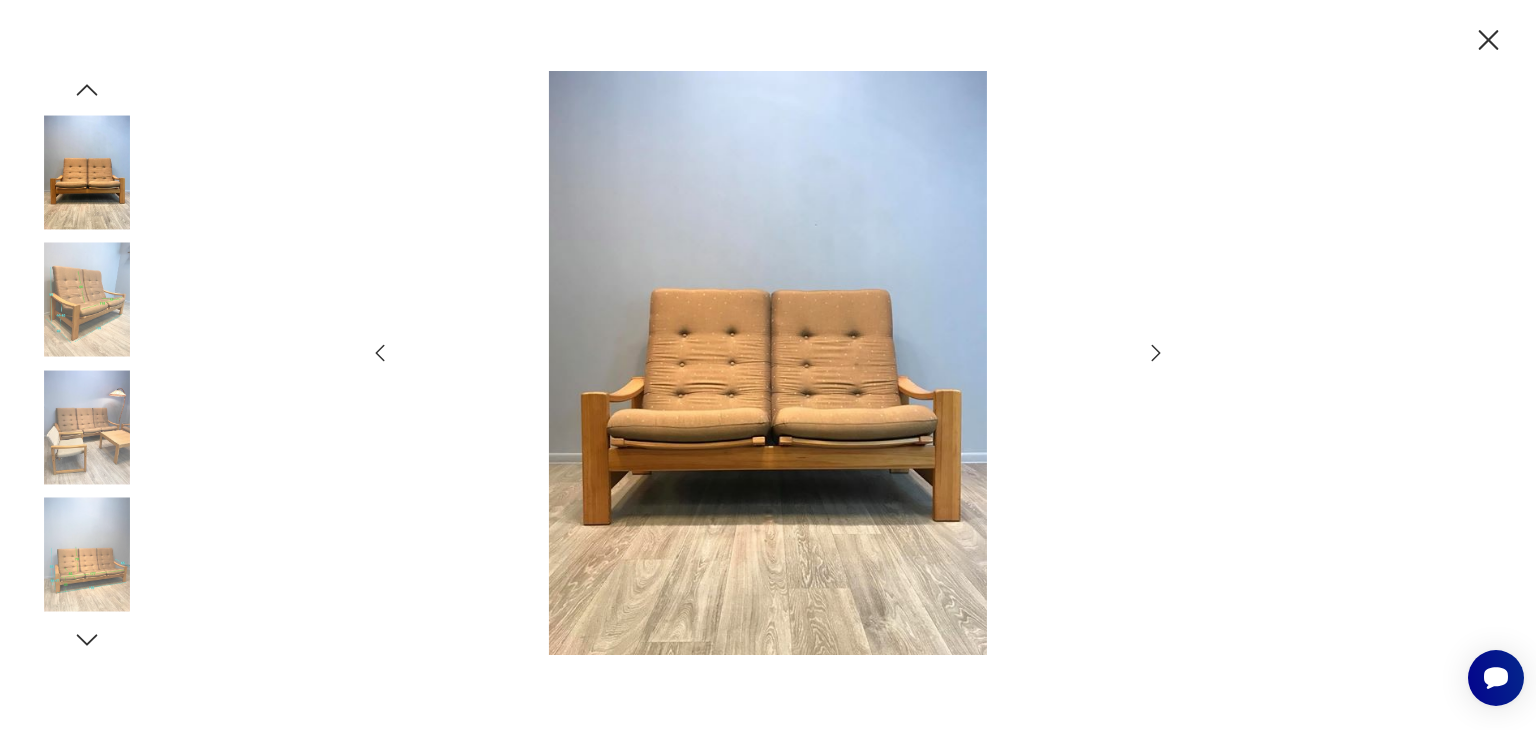 click 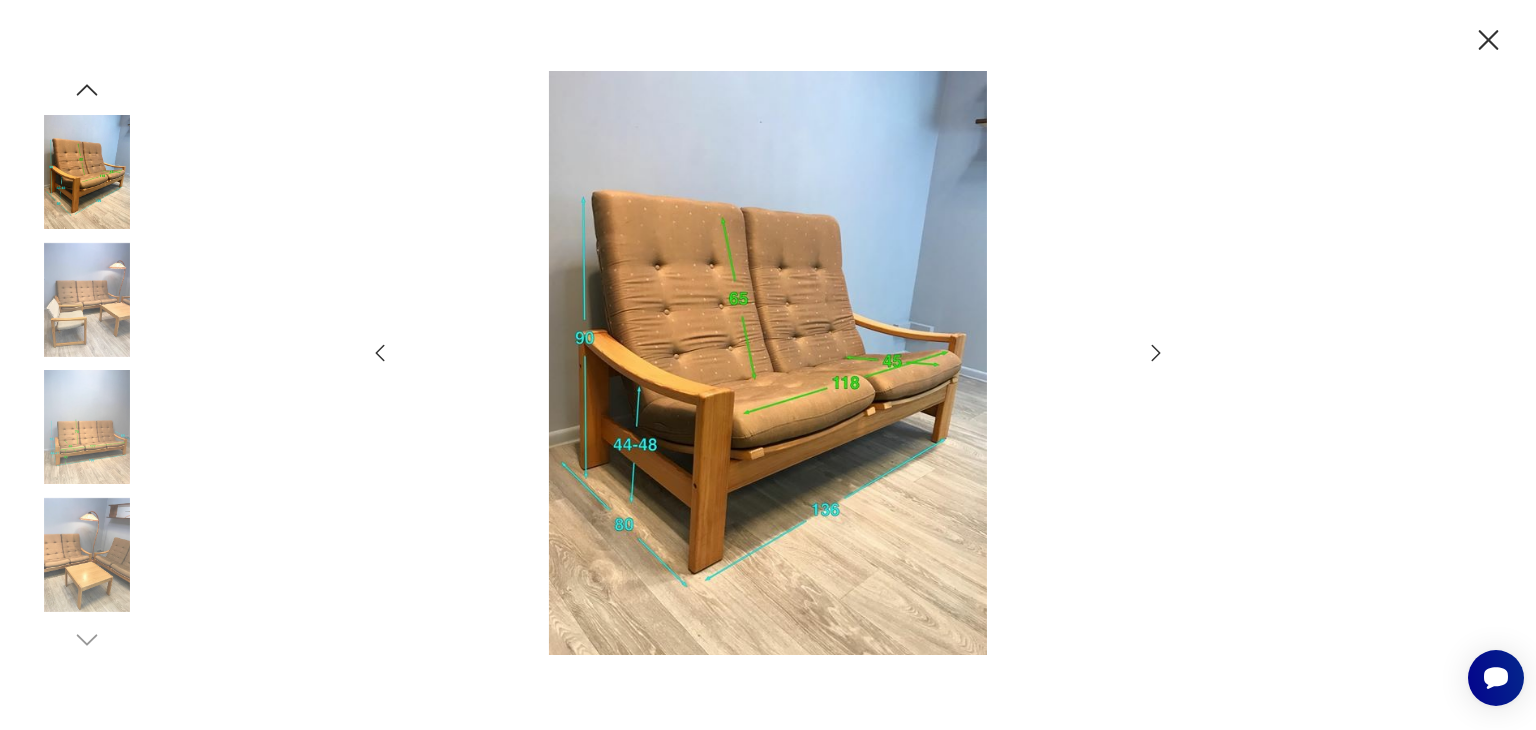 click 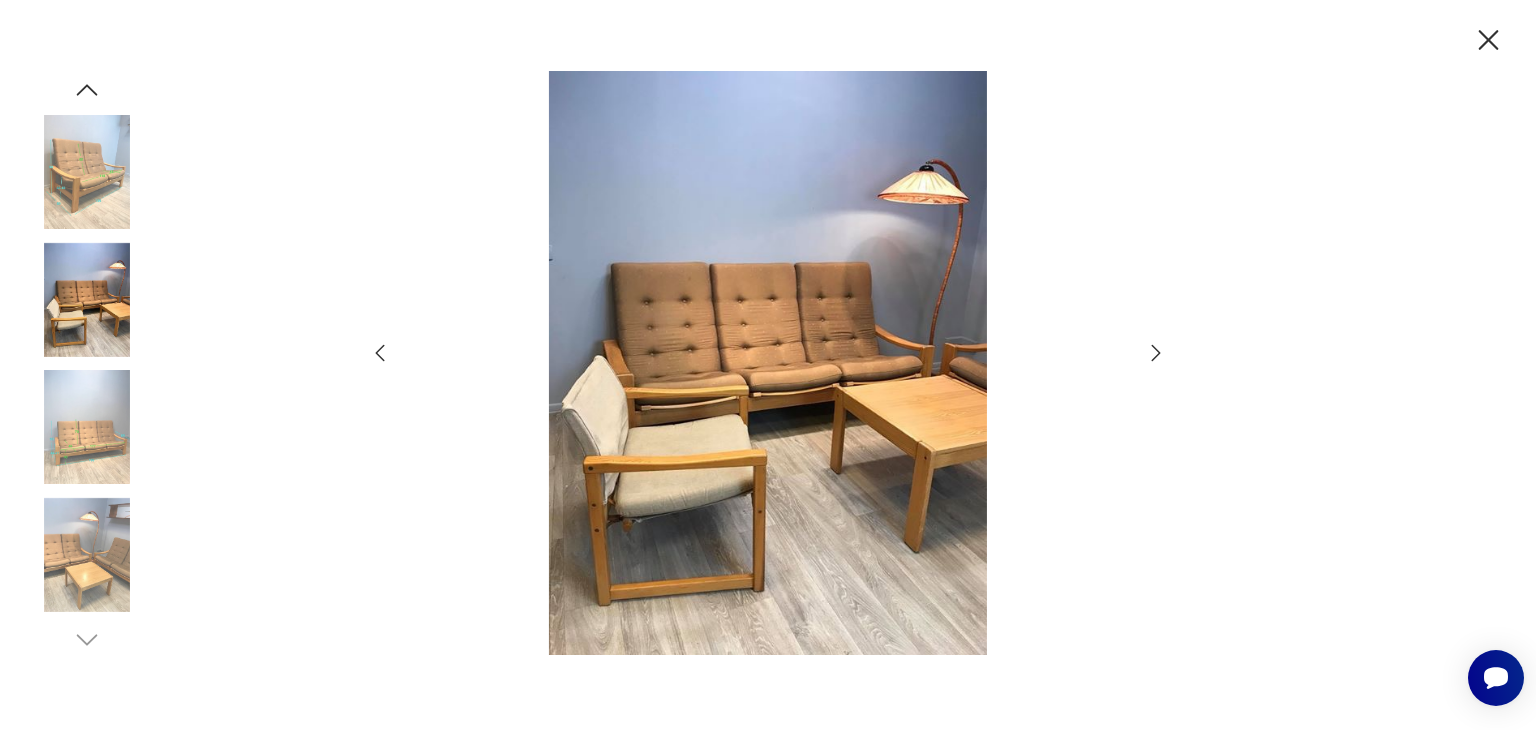 click 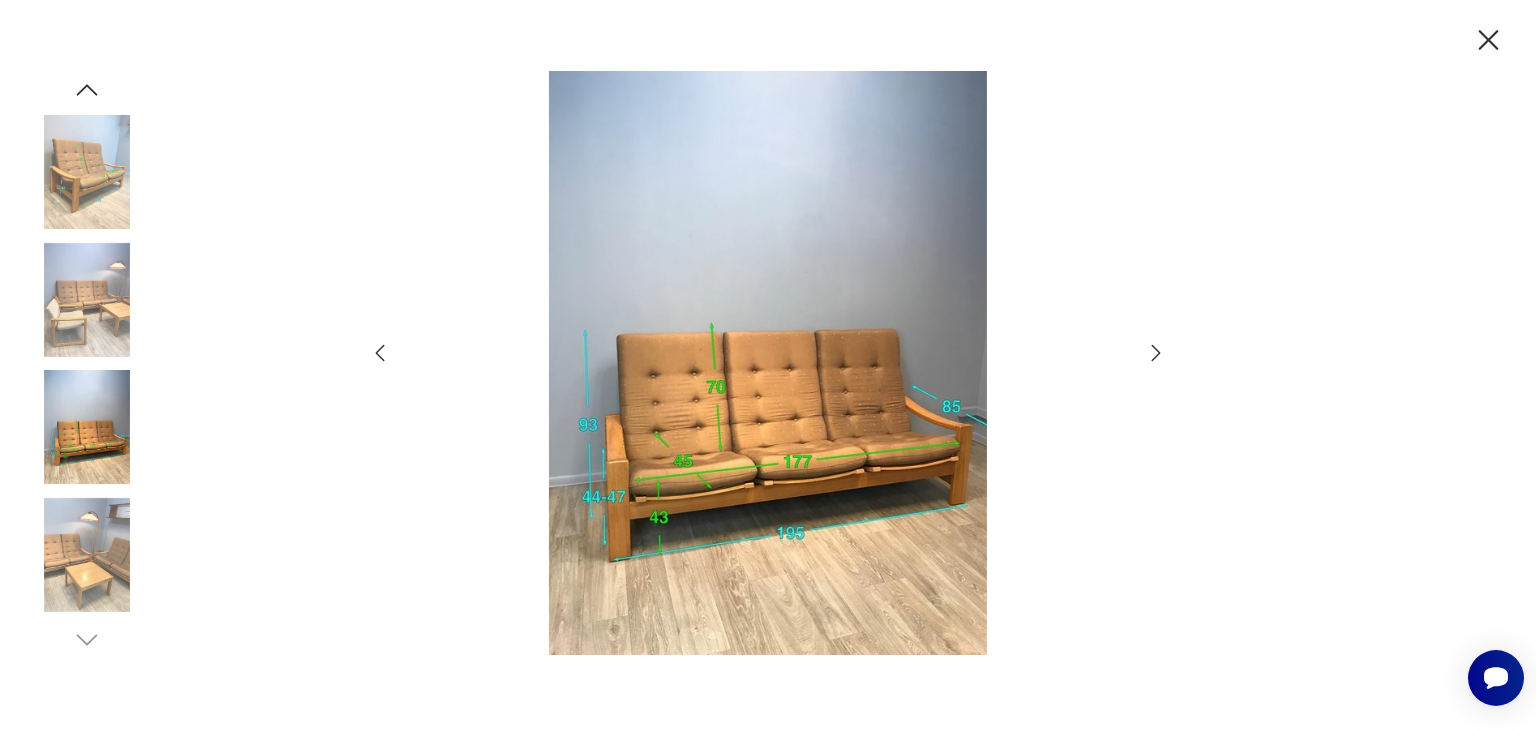 click 